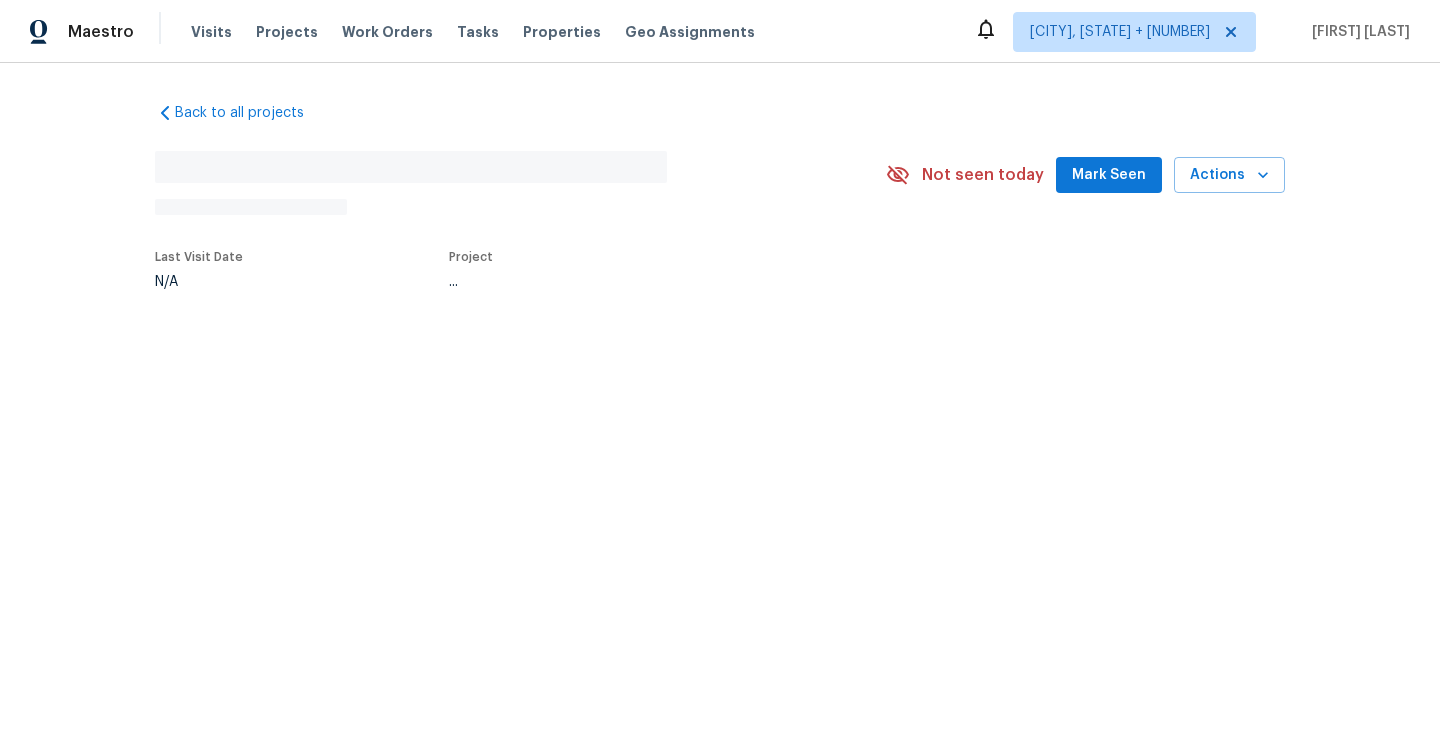 scroll, scrollTop: 0, scrollLeft: 0, axis: both 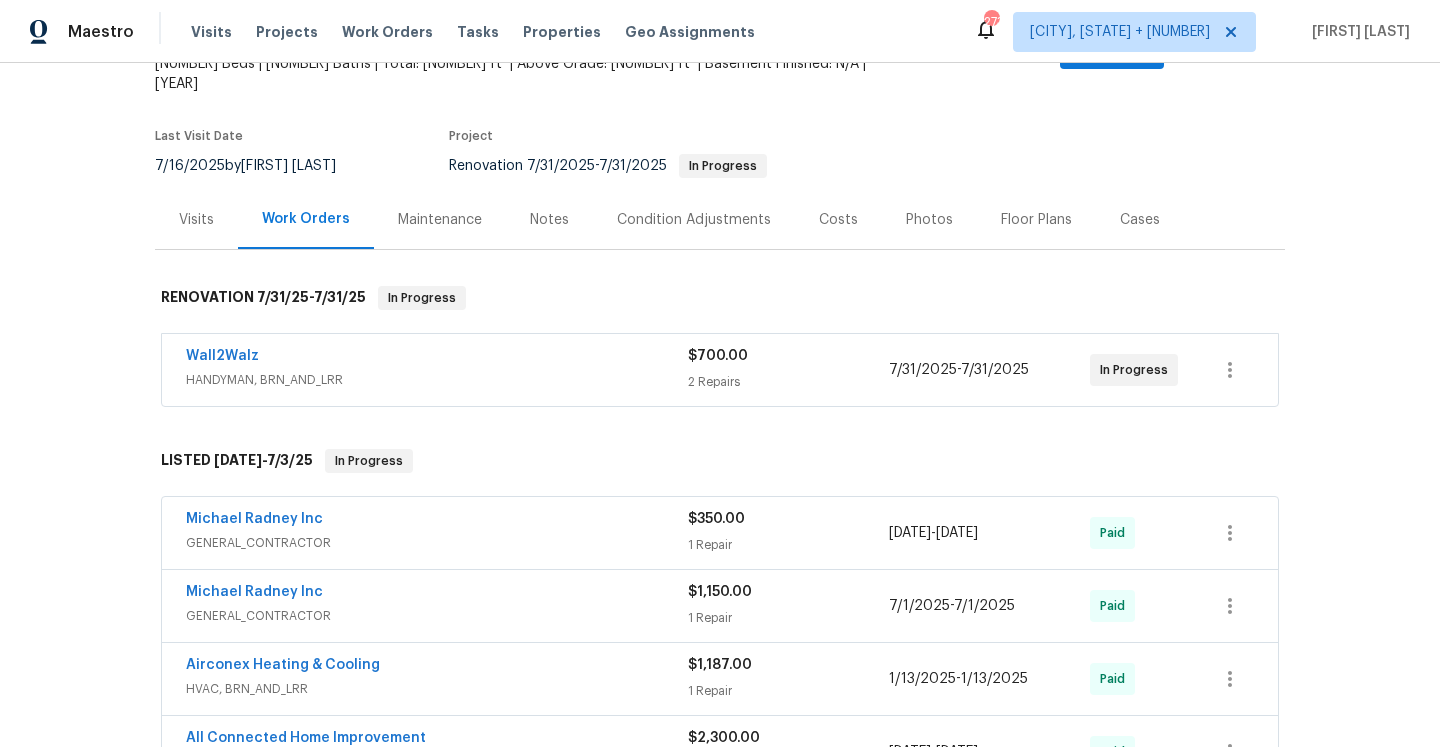 click on "Wall2Walz" at bounding box center (437, 358) 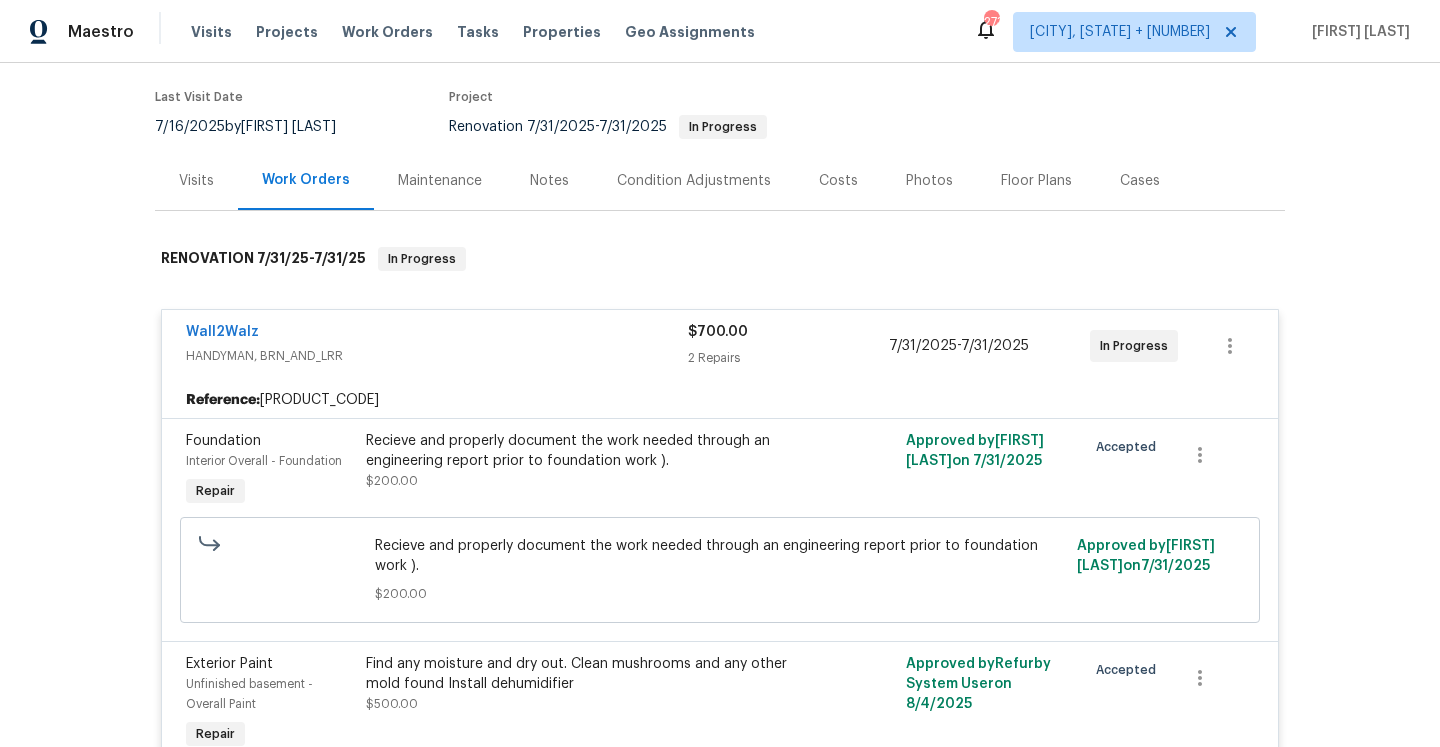 scroll, scrollTop: 238, scrollLeft: 0, axis: vertical 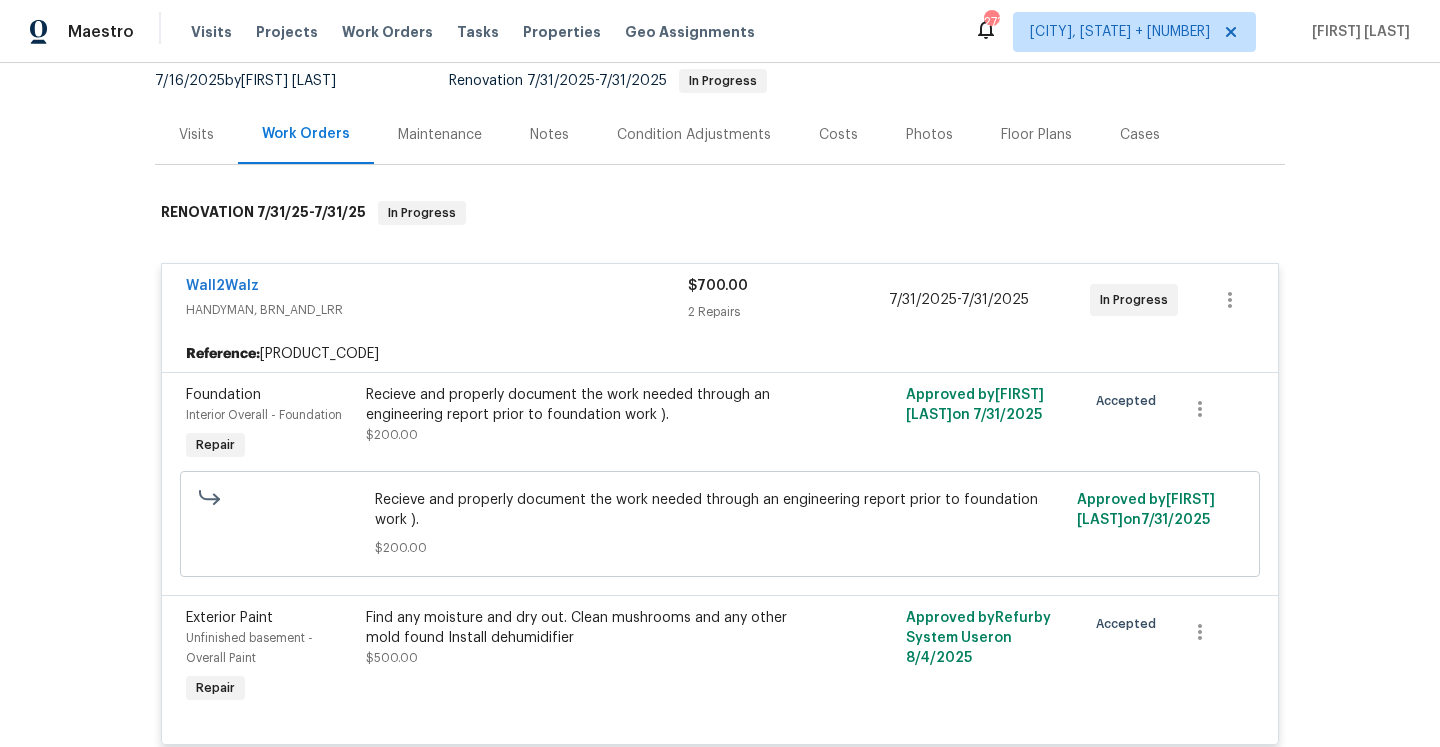 click on "HANDYMAN, BRN_AND_LRR" at bounding box center [437, 310] 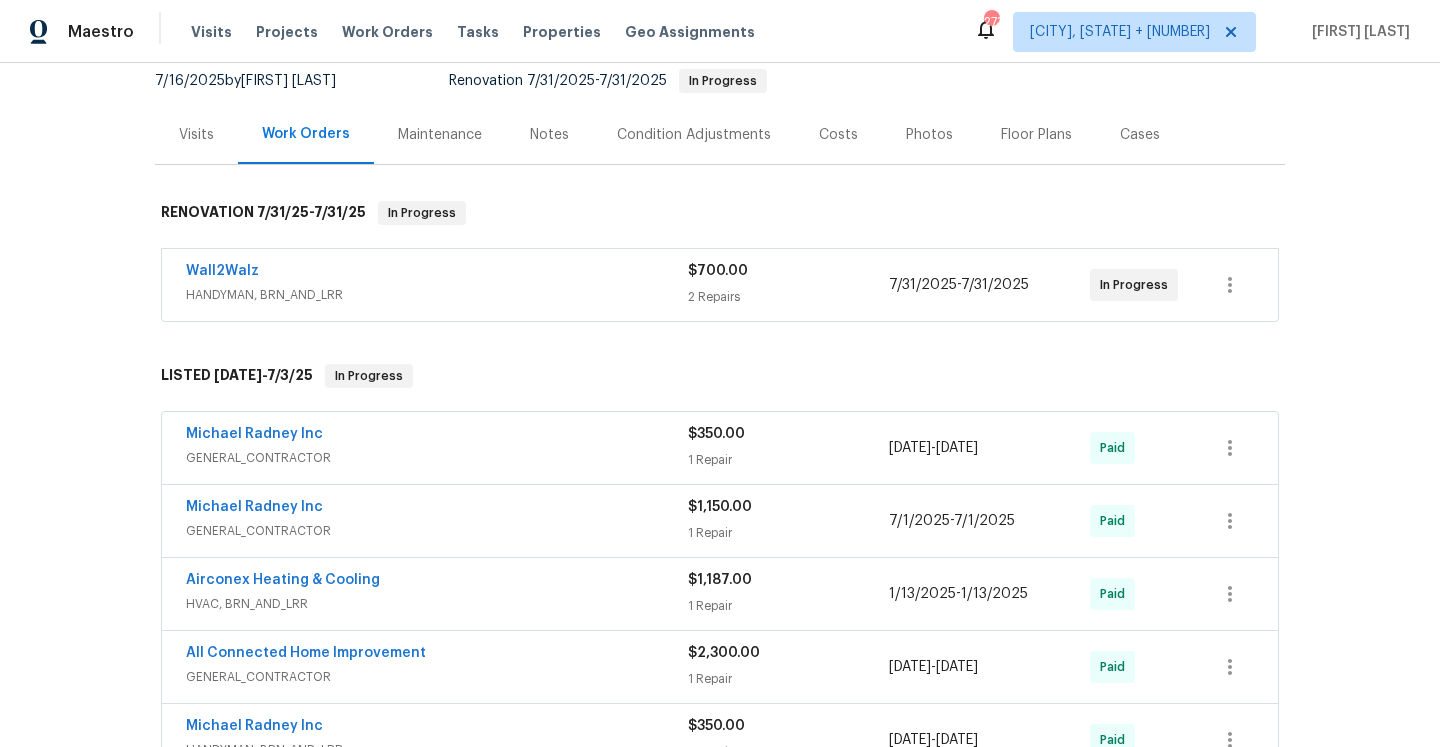 click on "Visits" at bounding box center (196, 134) 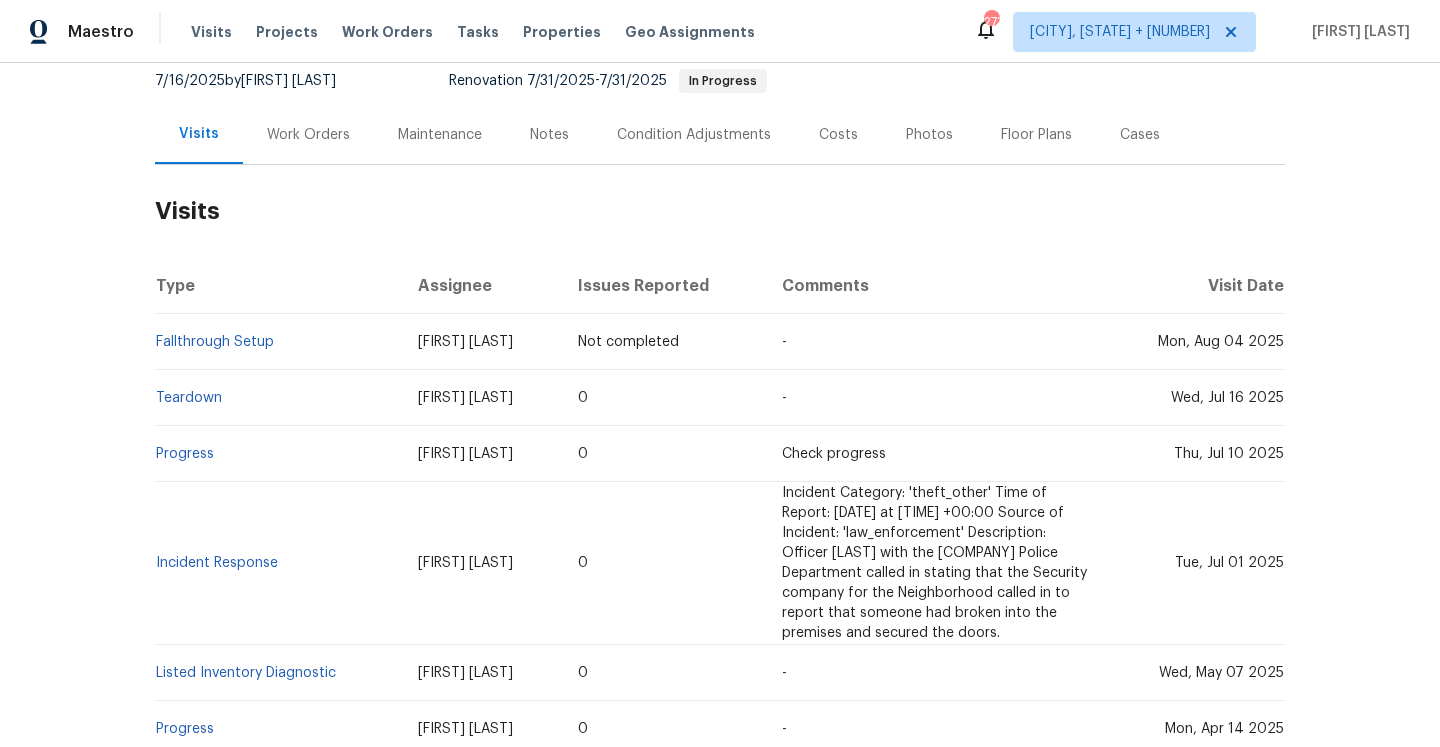 click on "Work Orders" at bounding box center [308, 134] 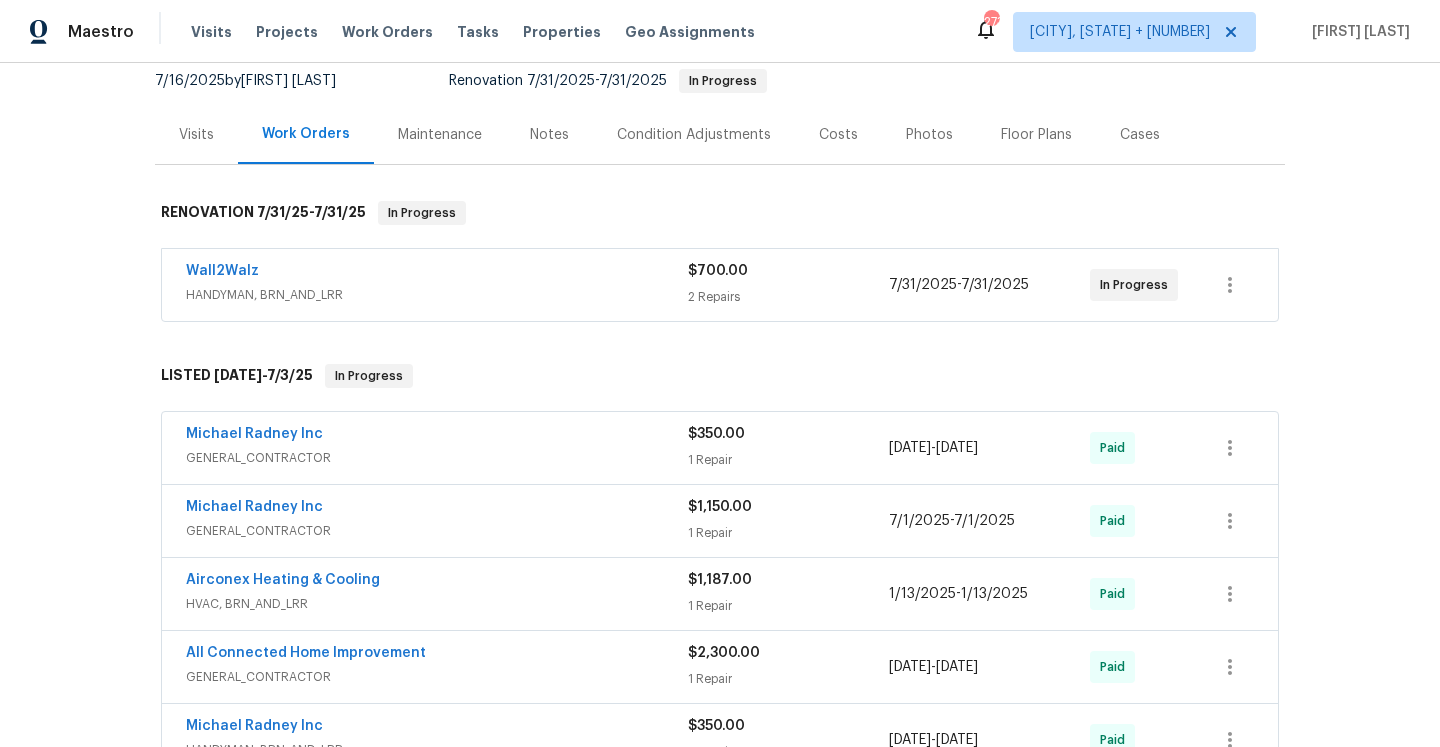 click on "Visits" at bounding box center [196, 134] 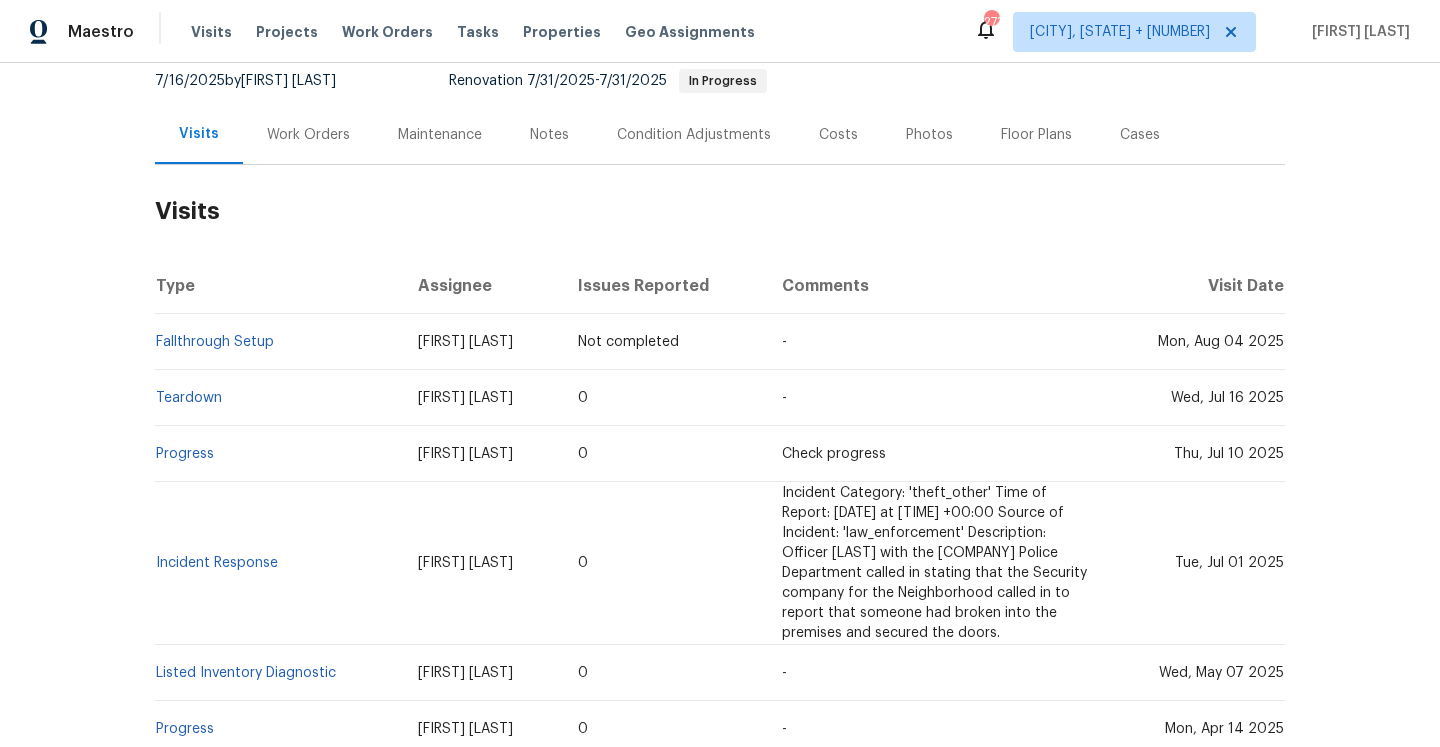 click on "Work Orders" at bounding box center [308, 134] 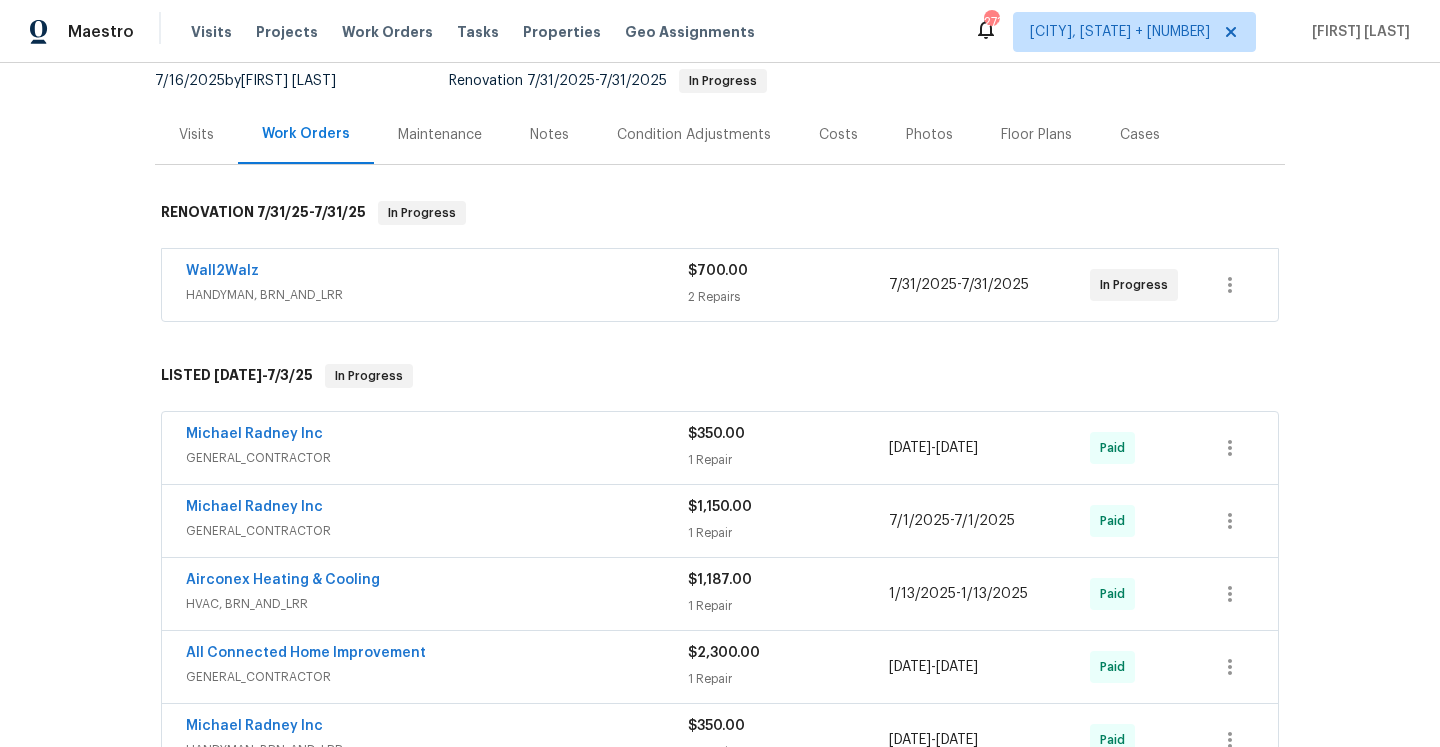 click on "Visits" at bounding box center [196, 134] 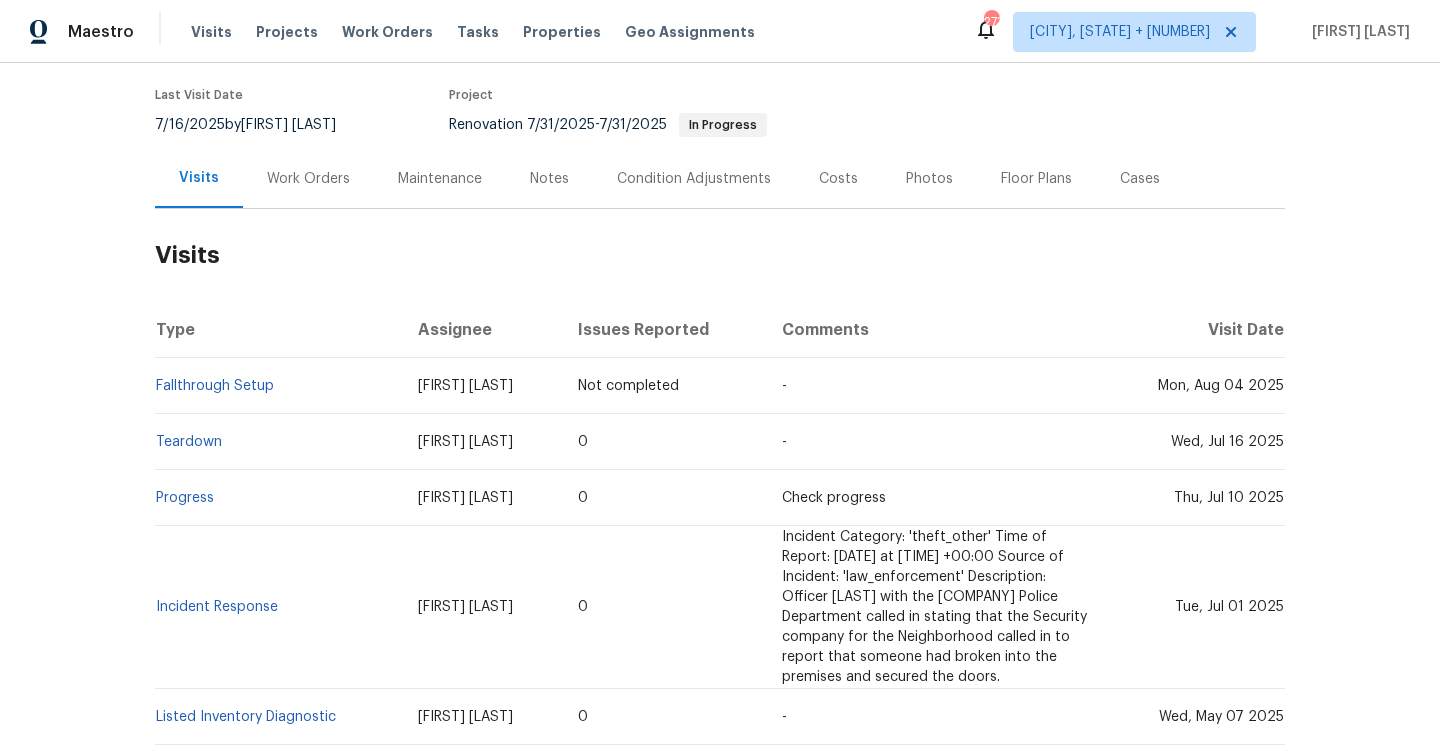 scroll, scrollTop: 146, scrollLeft: 0, axis: vertical 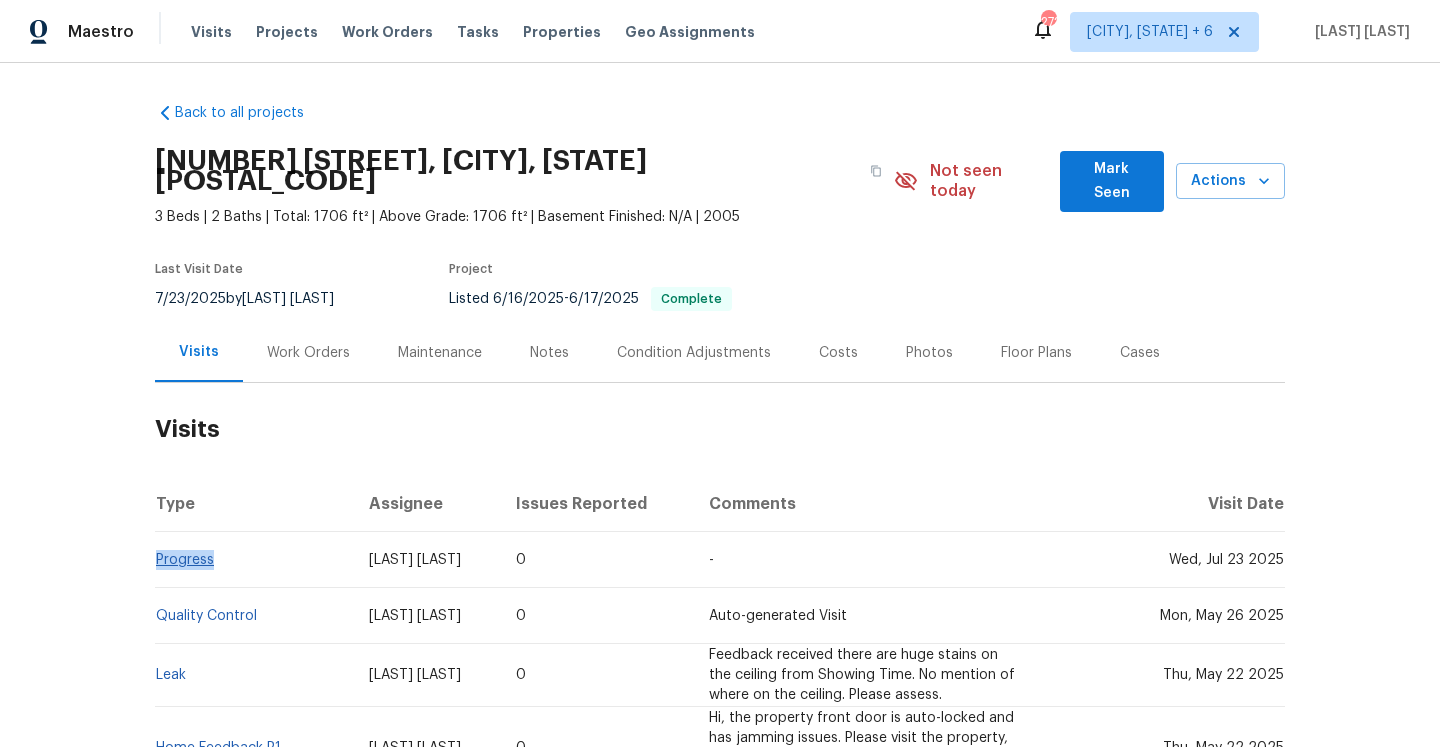 drag, startPoint x: 241, startPoint y: 539, endPoint x: 157, endPoint y: 539, distance: 84 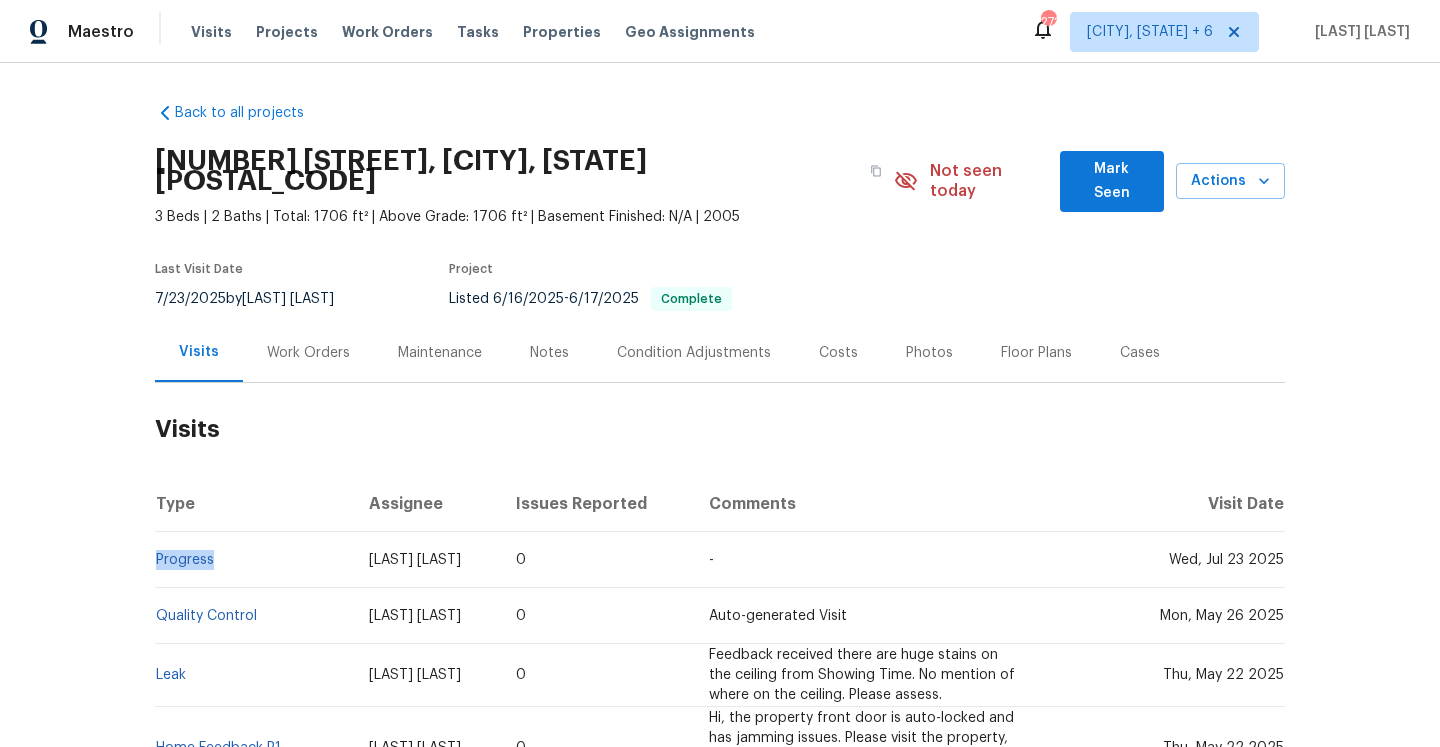 copy on "Progress" 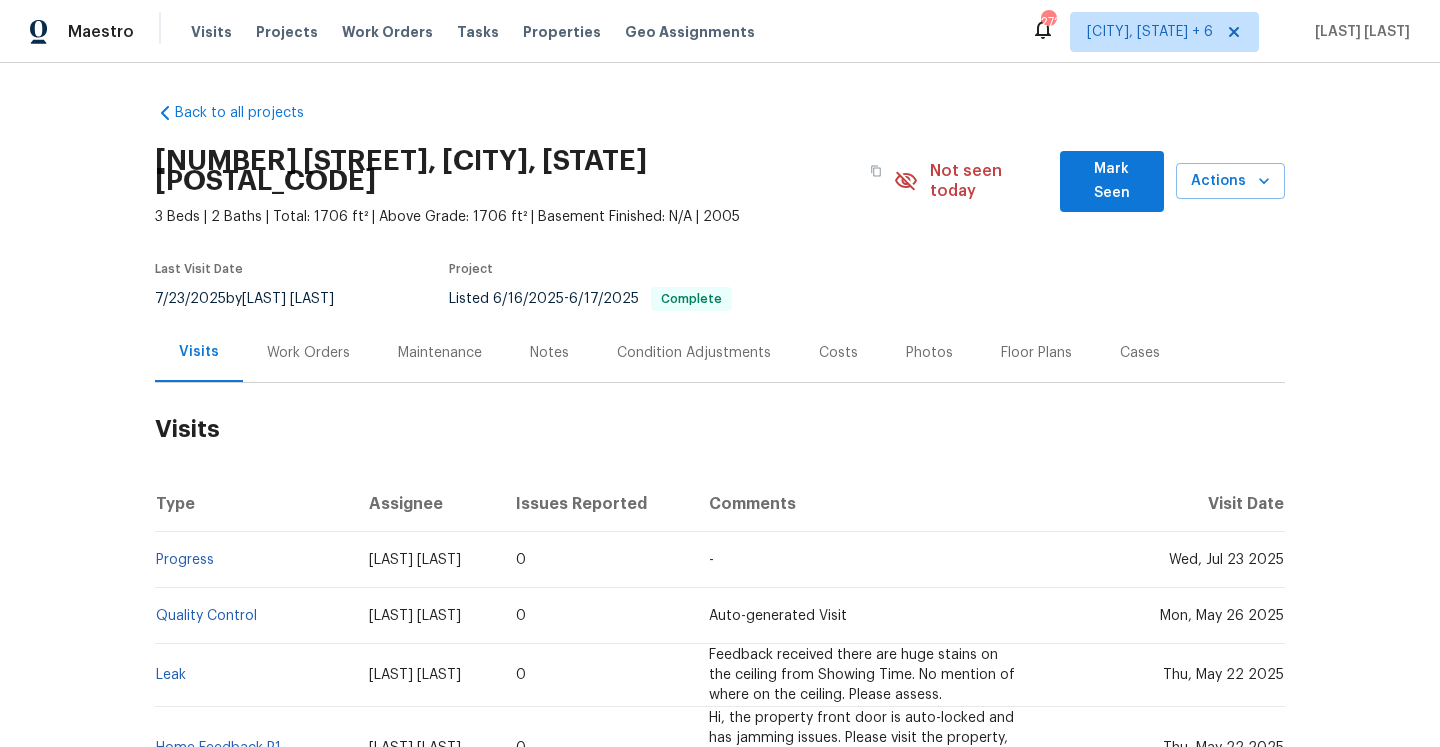 click on "Work Orders" at bounding box center [308, 353] 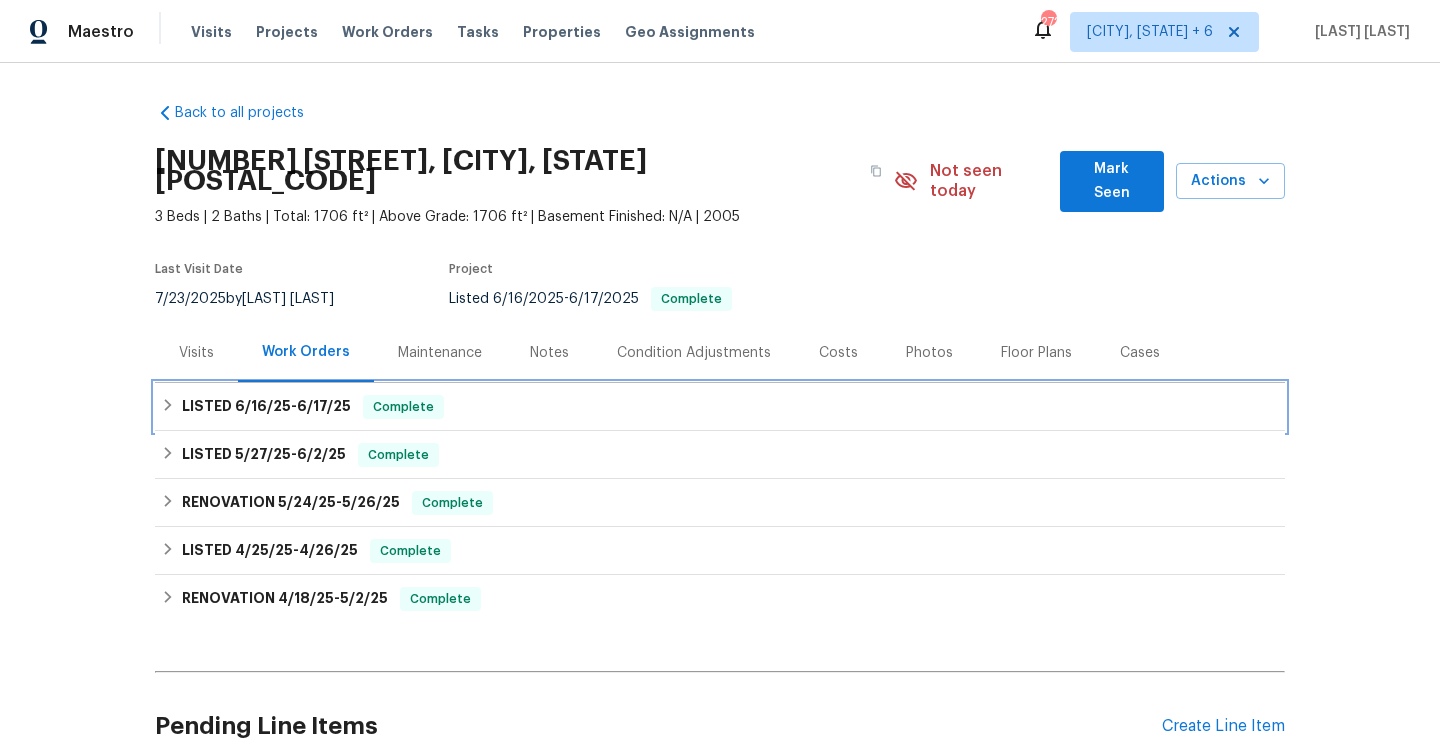 click on "LISTED   6/16/25  -  6/17/25" at bounding box center (266, 407) 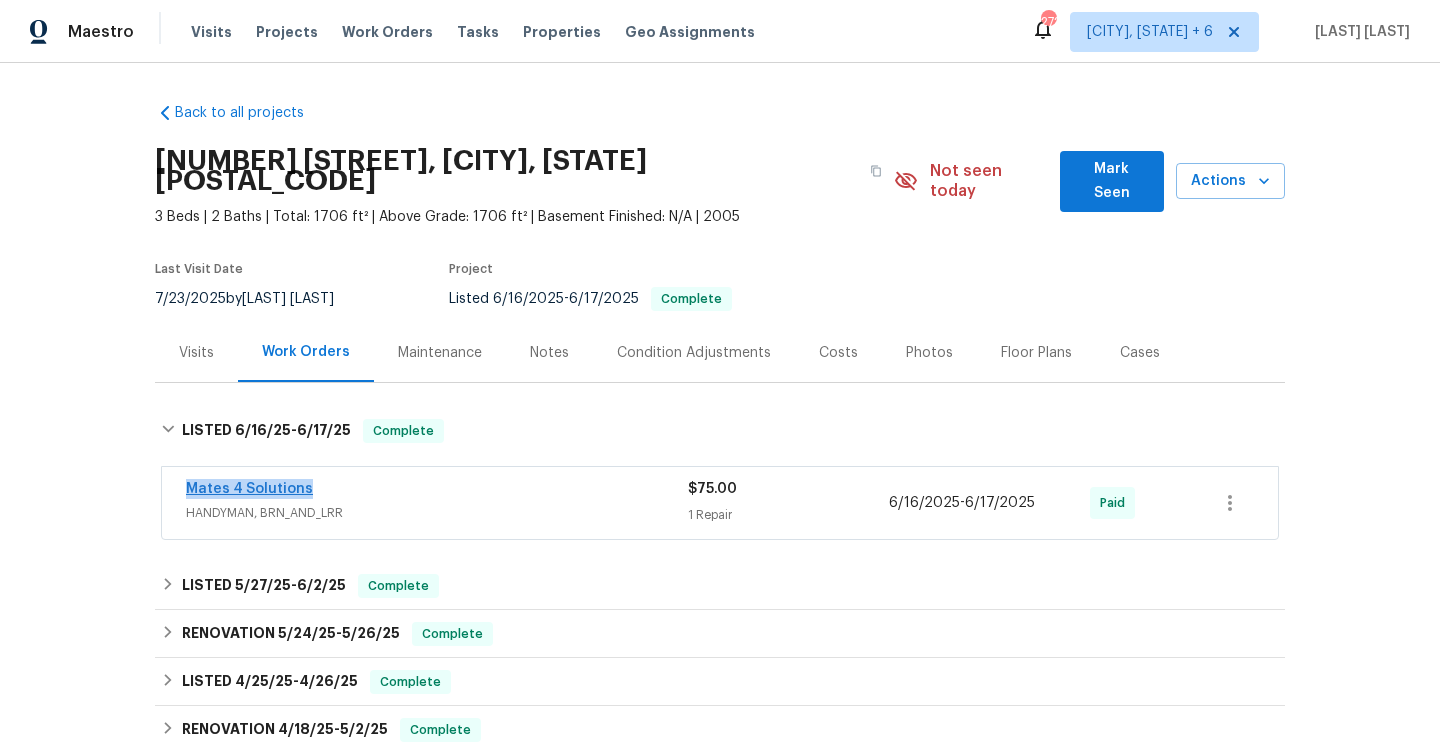 drag, startPoint x: 332, startPoint y: 473, endPoint x: 192, endPoint y: 473, distance: 140 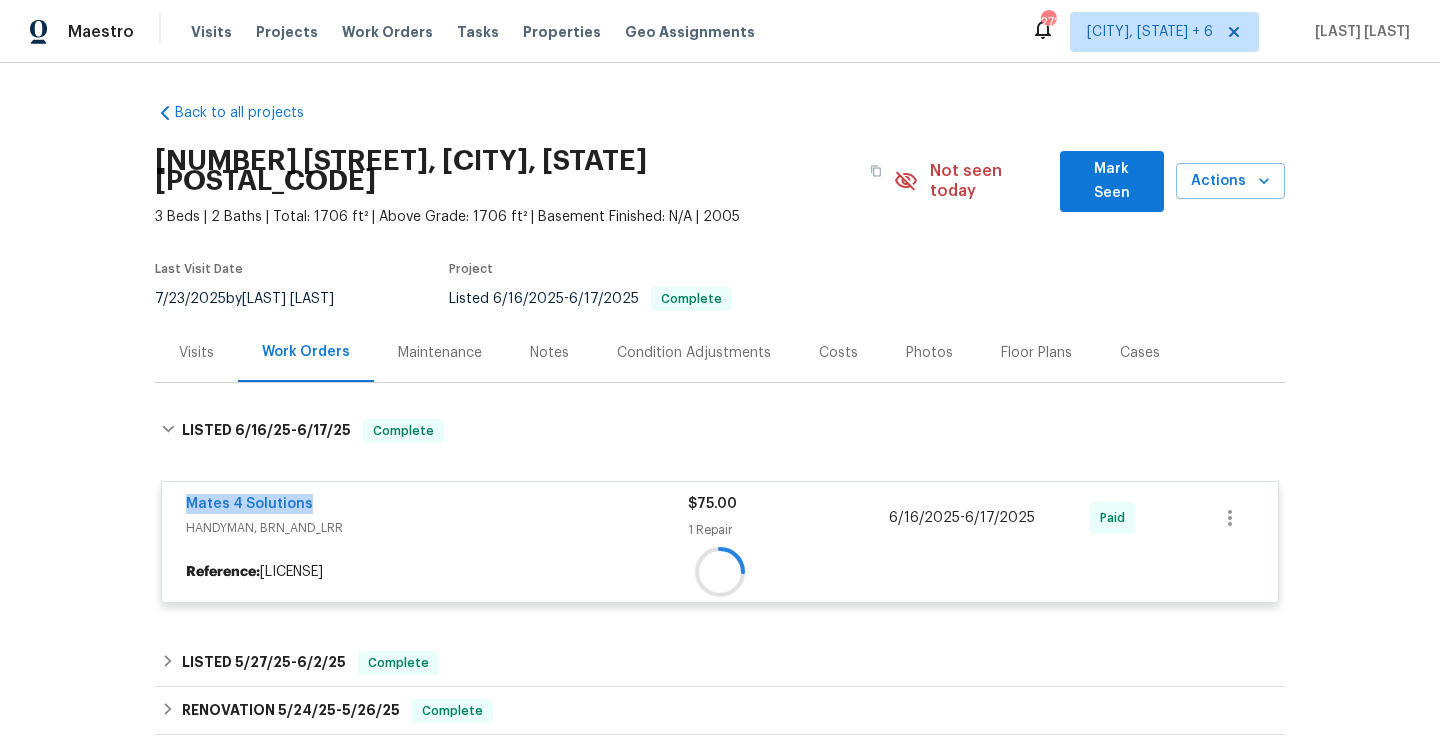 copy on "Mates 4 Solutions" 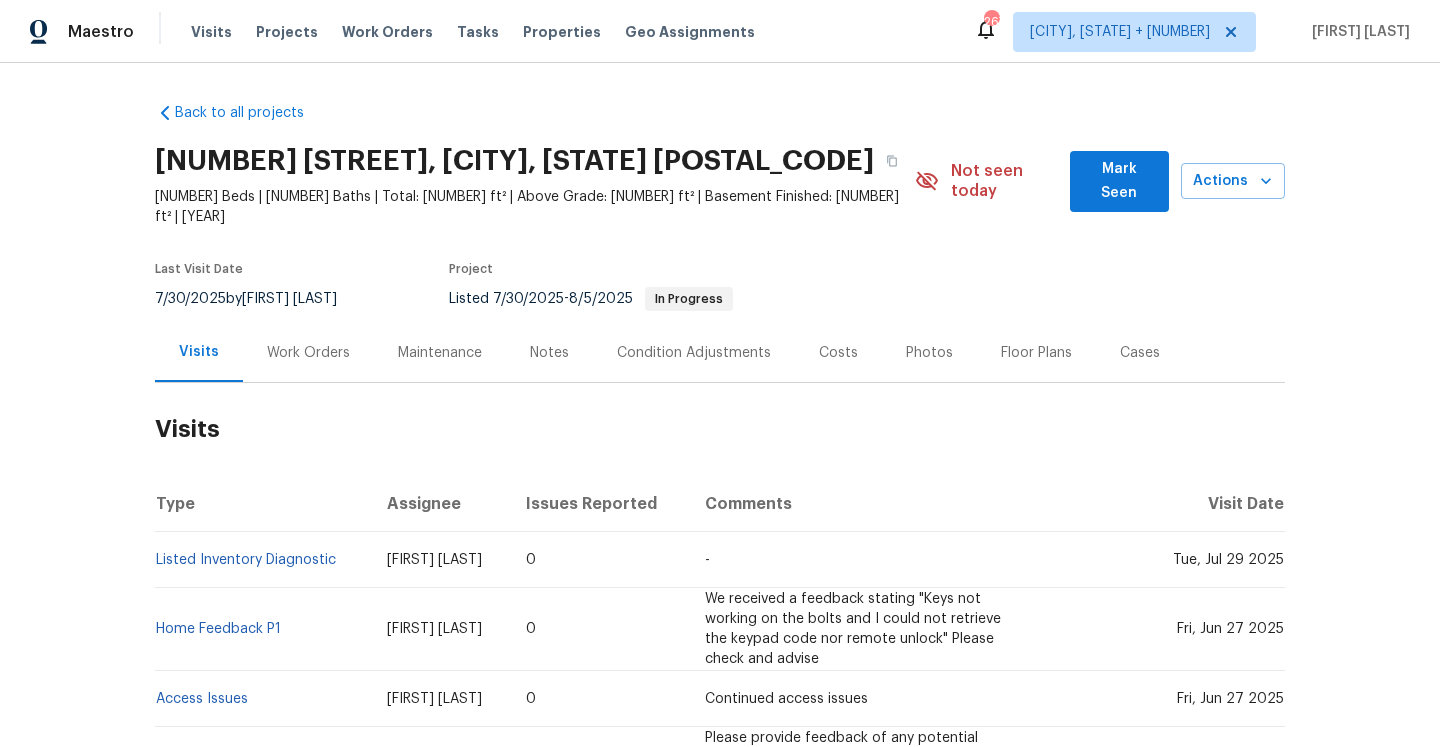 scroll, scrollTop: 0, scrollLeft: 0, axis: both 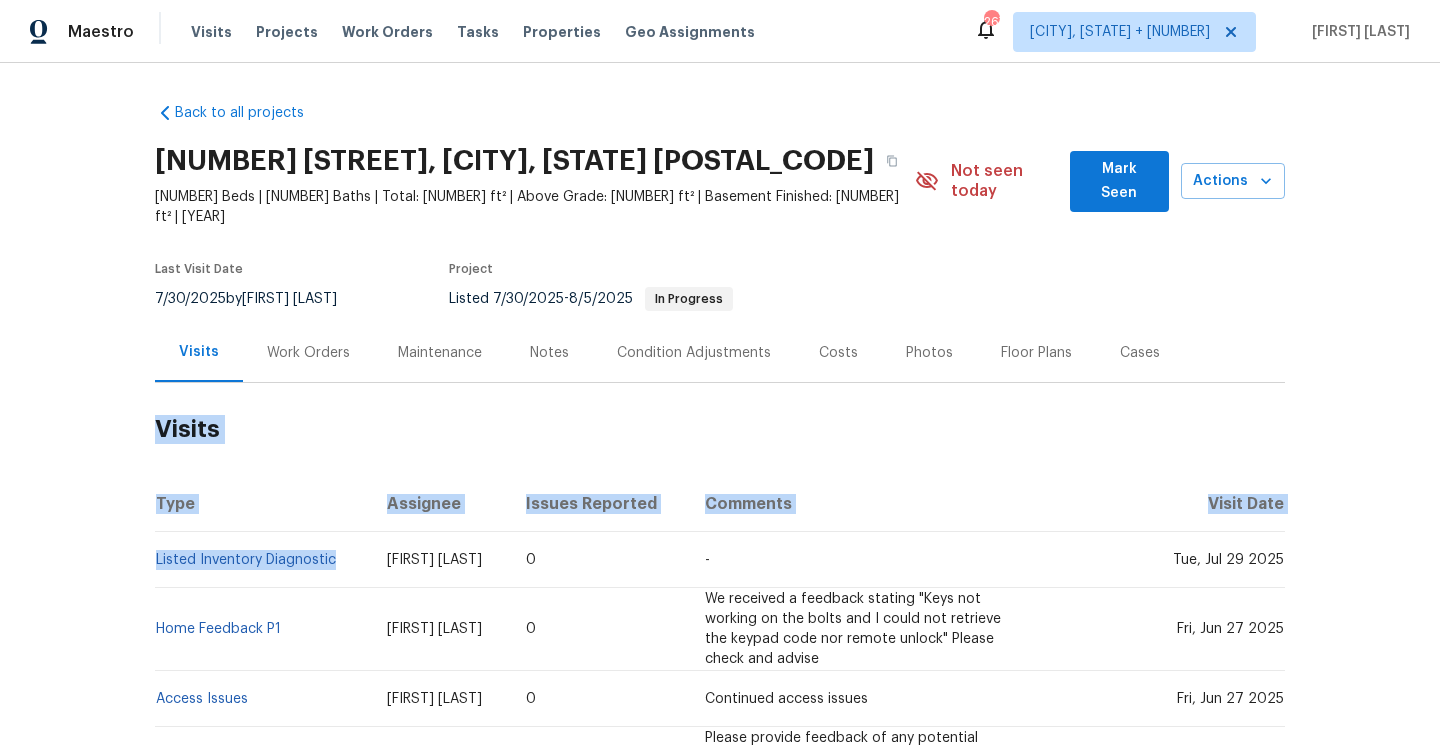 drag, startPoint x: 344, startPoint y: 546, endPoint x: 154, endPoint y: 545, distance: 190.00262 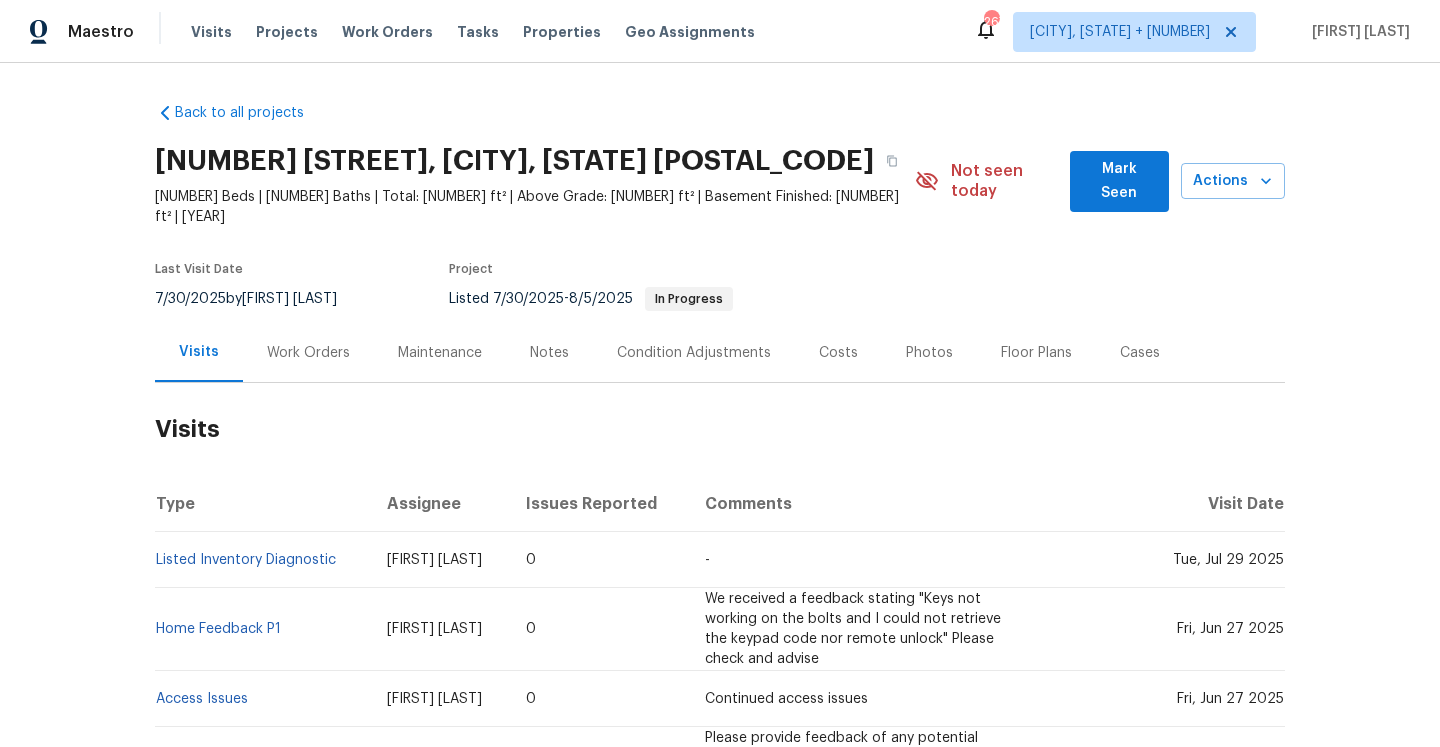 click on "Visits" at bounding box center (720, 429) 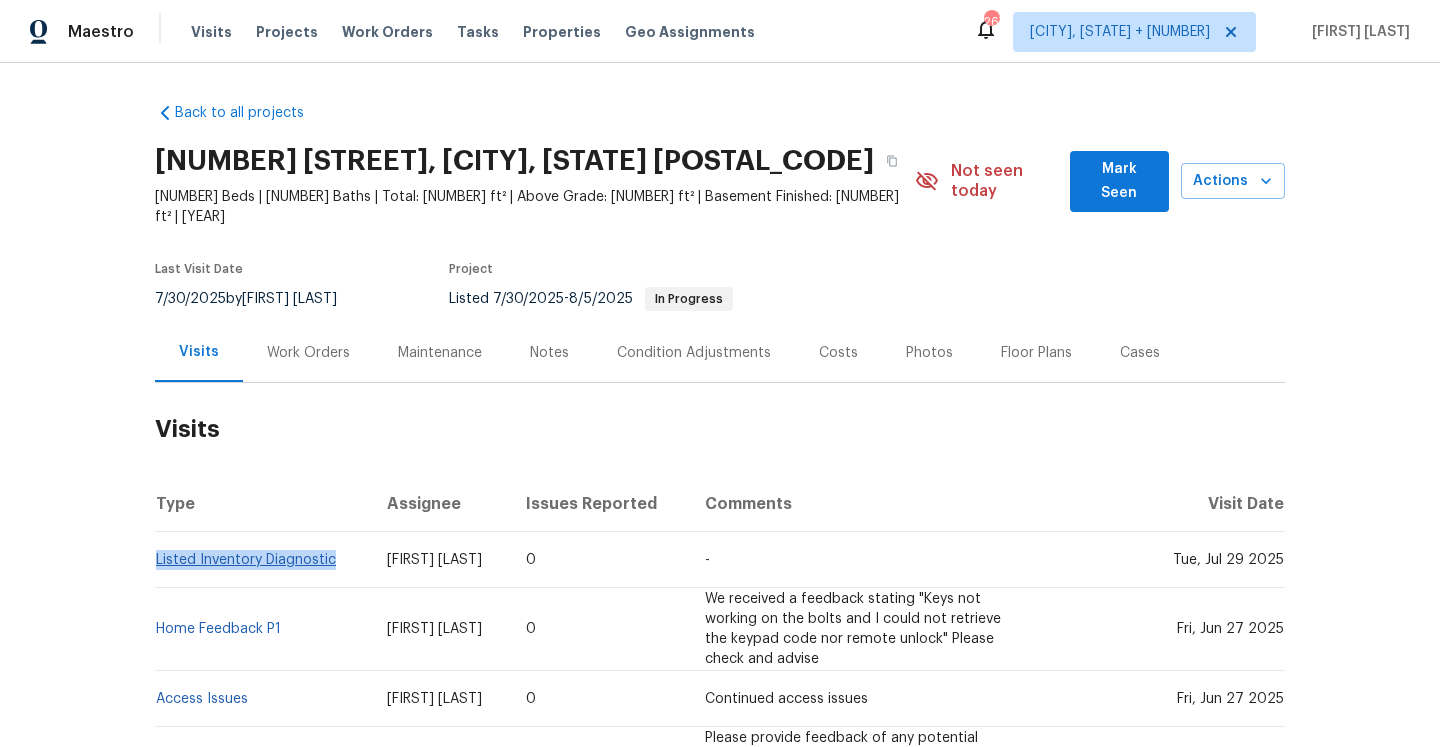 drag, startPoint x: 342, startPoint y: 543, endPoint x: 155, endPoint y: 536, distance: 187.13097 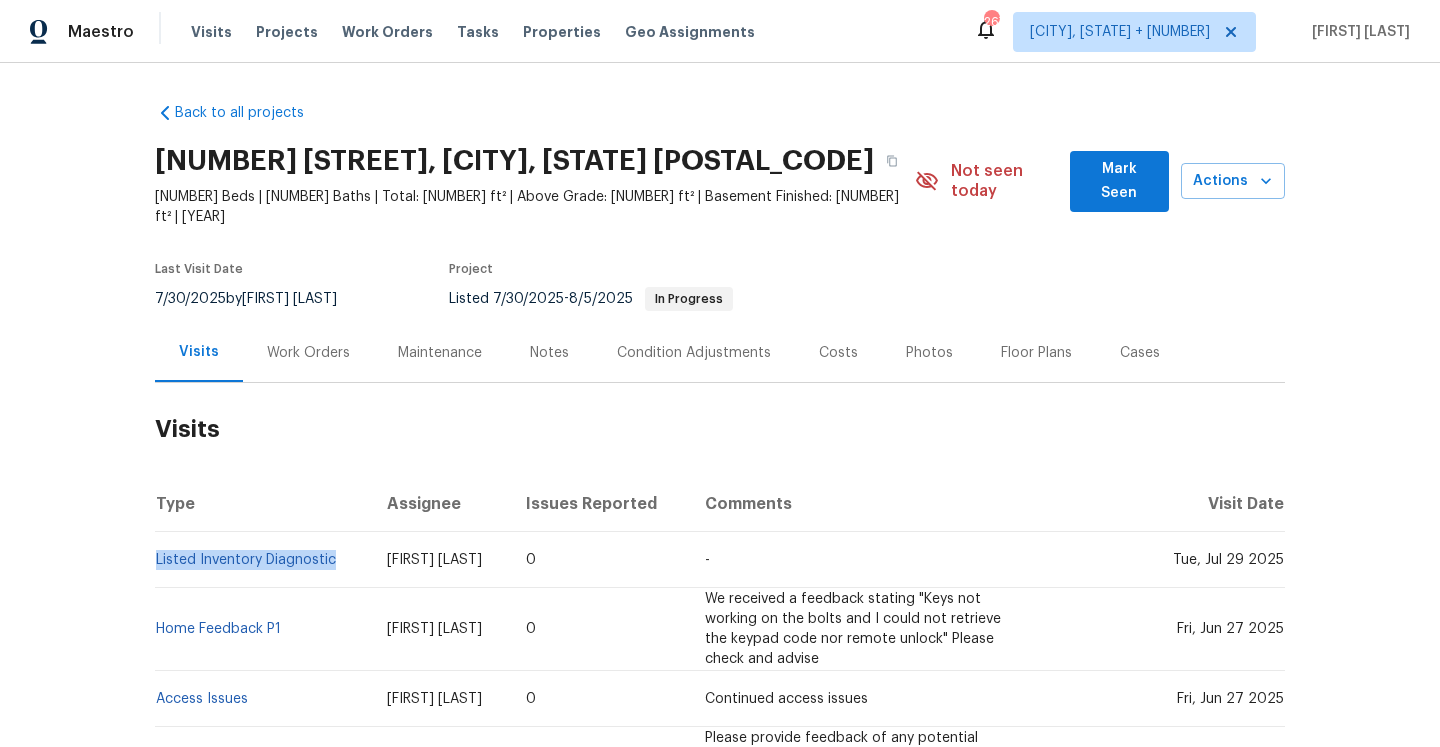 copy on "Listed Inventory Diagnostic" 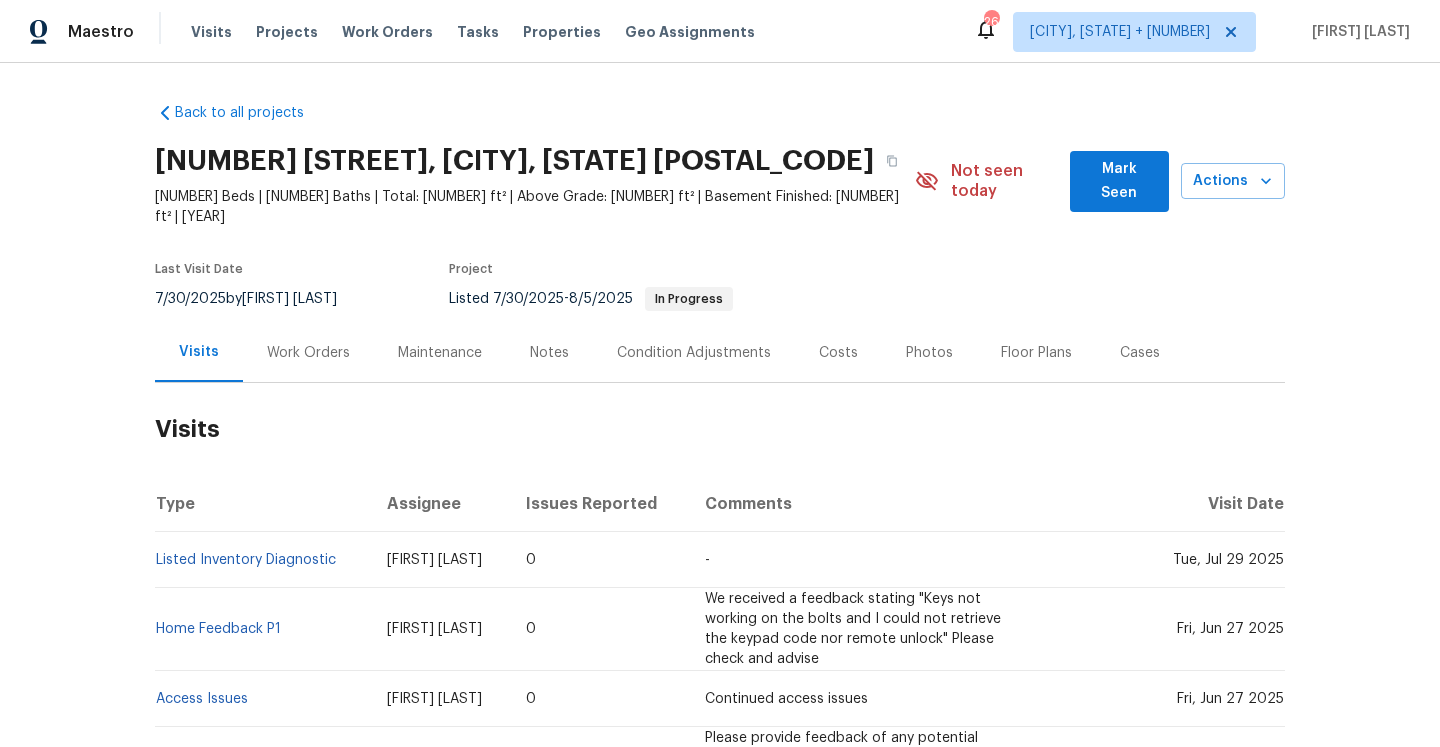 click on "Work Orders" at bounding box center (308, 352) 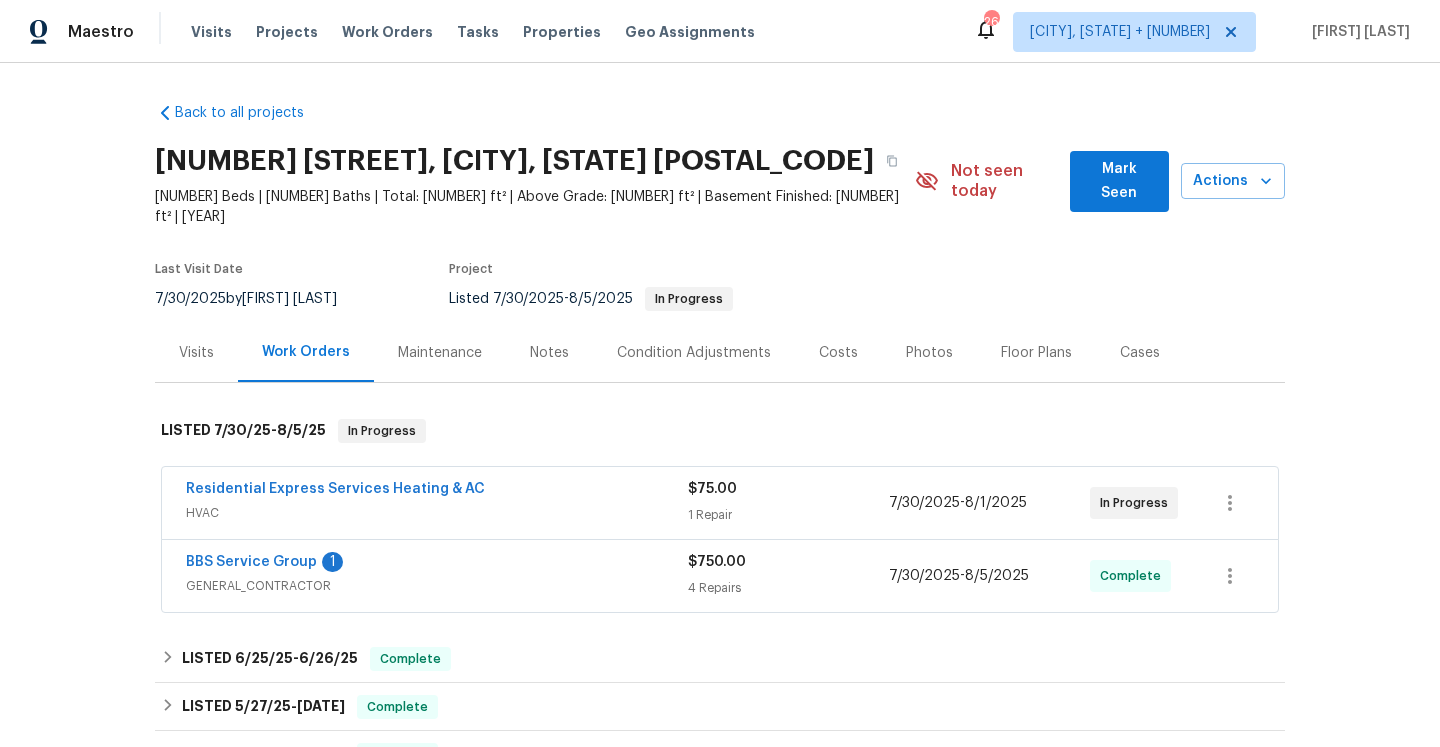 click on "BBS Service Group [NUMBER]" at bounding box center [437, 564] 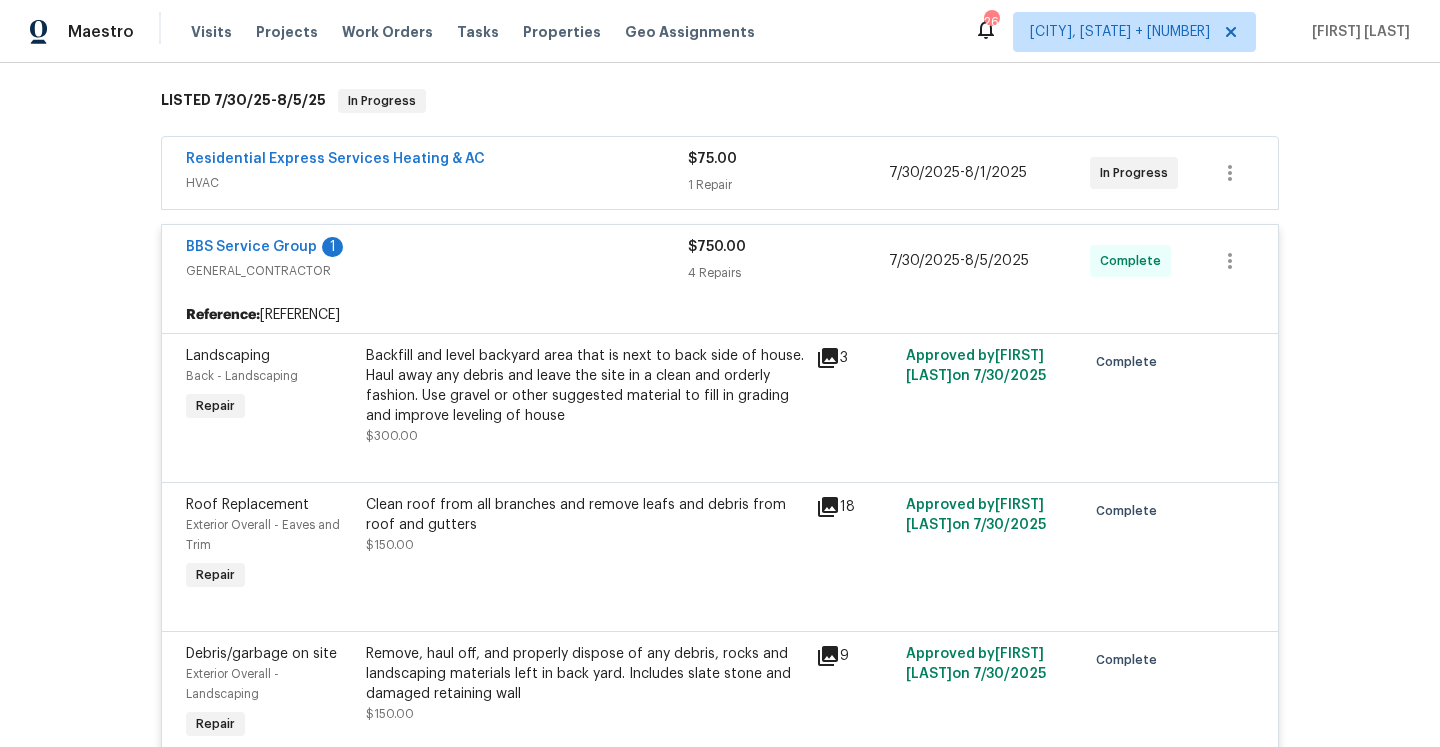 scroll, scrollTop: 185, scrollLeft: 0, axis: vertical 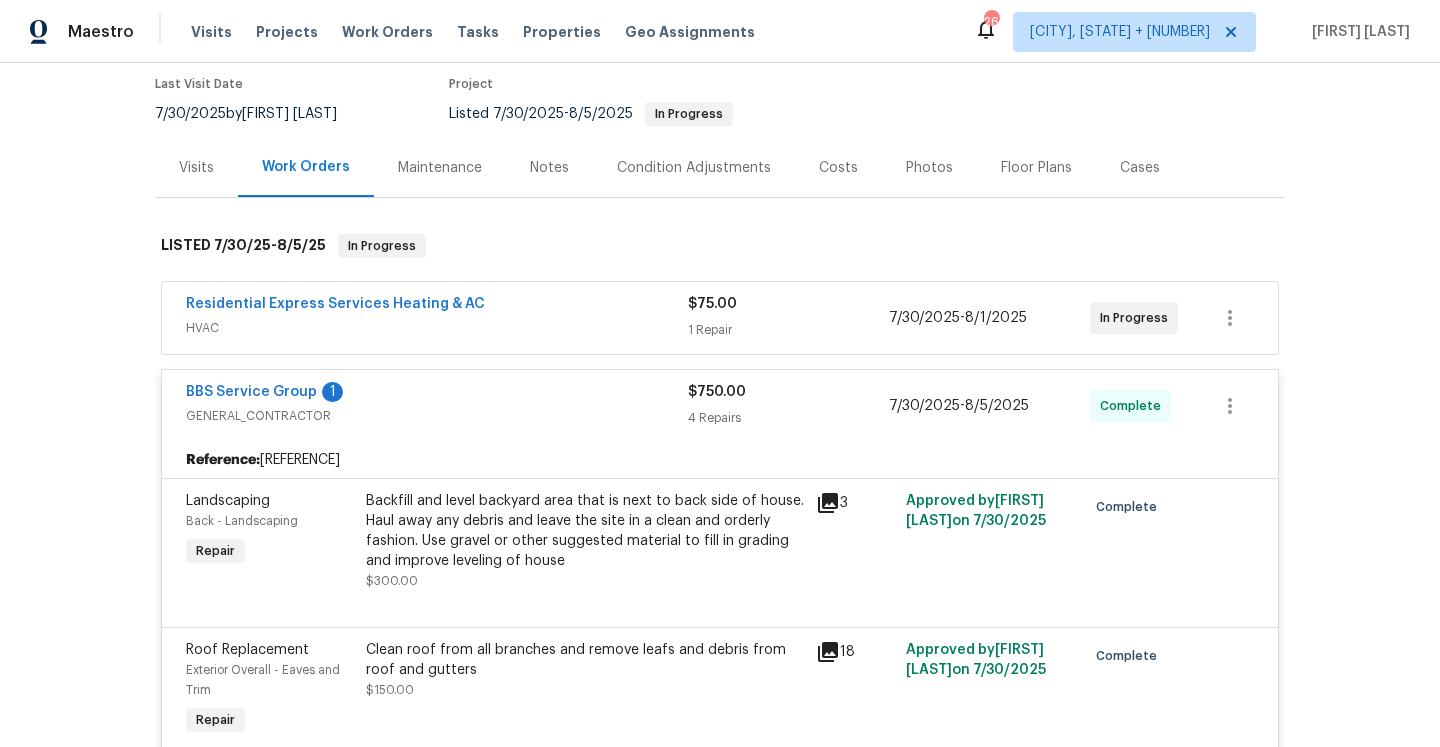 click on "HVAC" at bounding box center [437, 328] 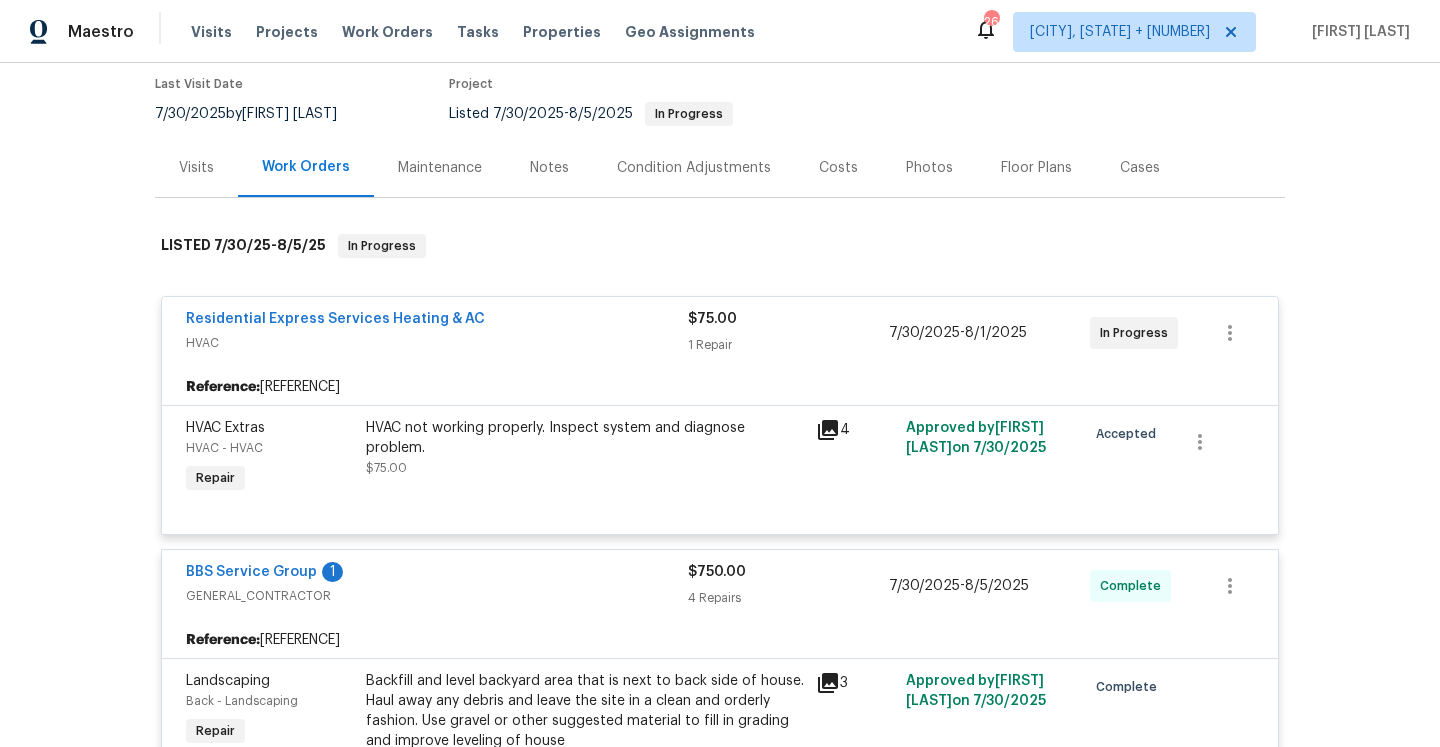 click on "Residential Express Services Heating & AC HVAC" at bounding box center (437, 333) 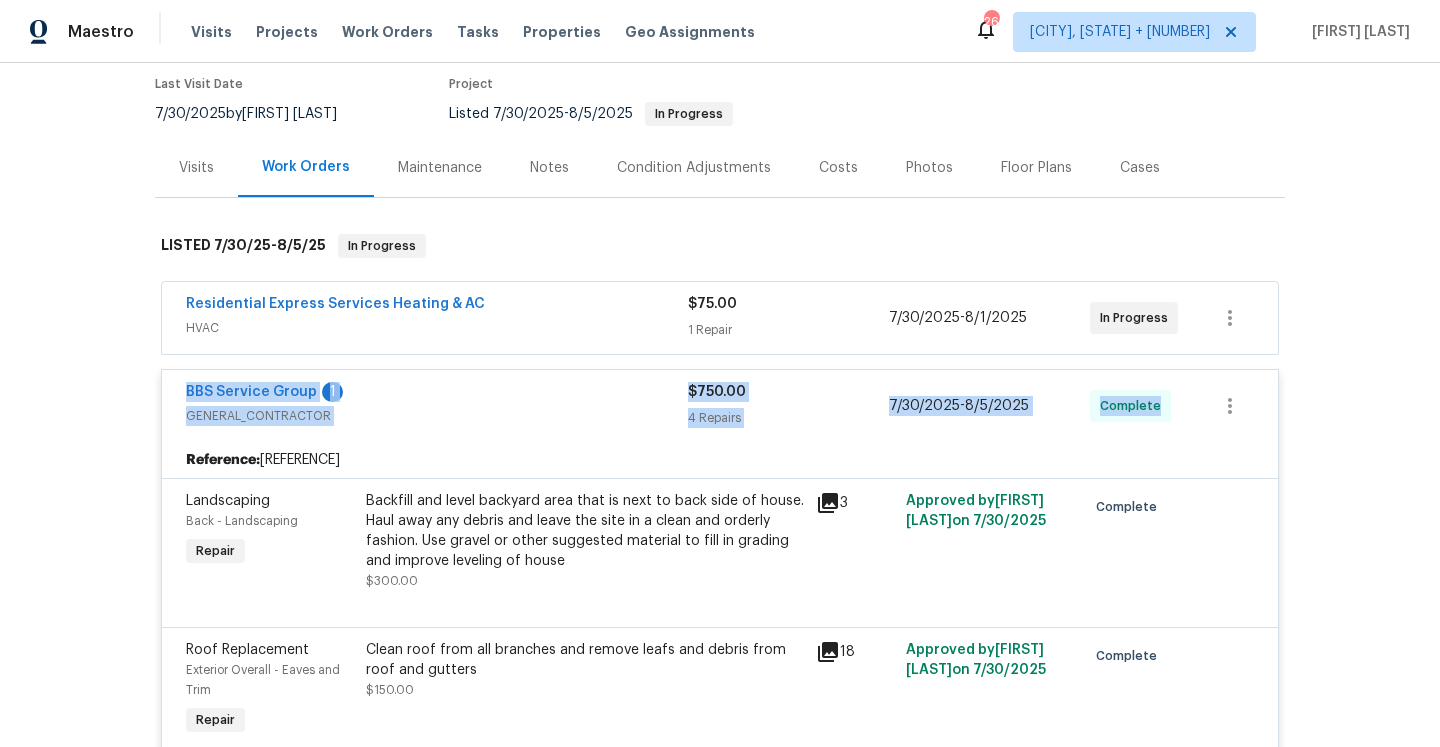 drag, startPoint x: 180, startPoint y: 374, endPoint x: 1161, endPoint y: 380, distance: 981.0184 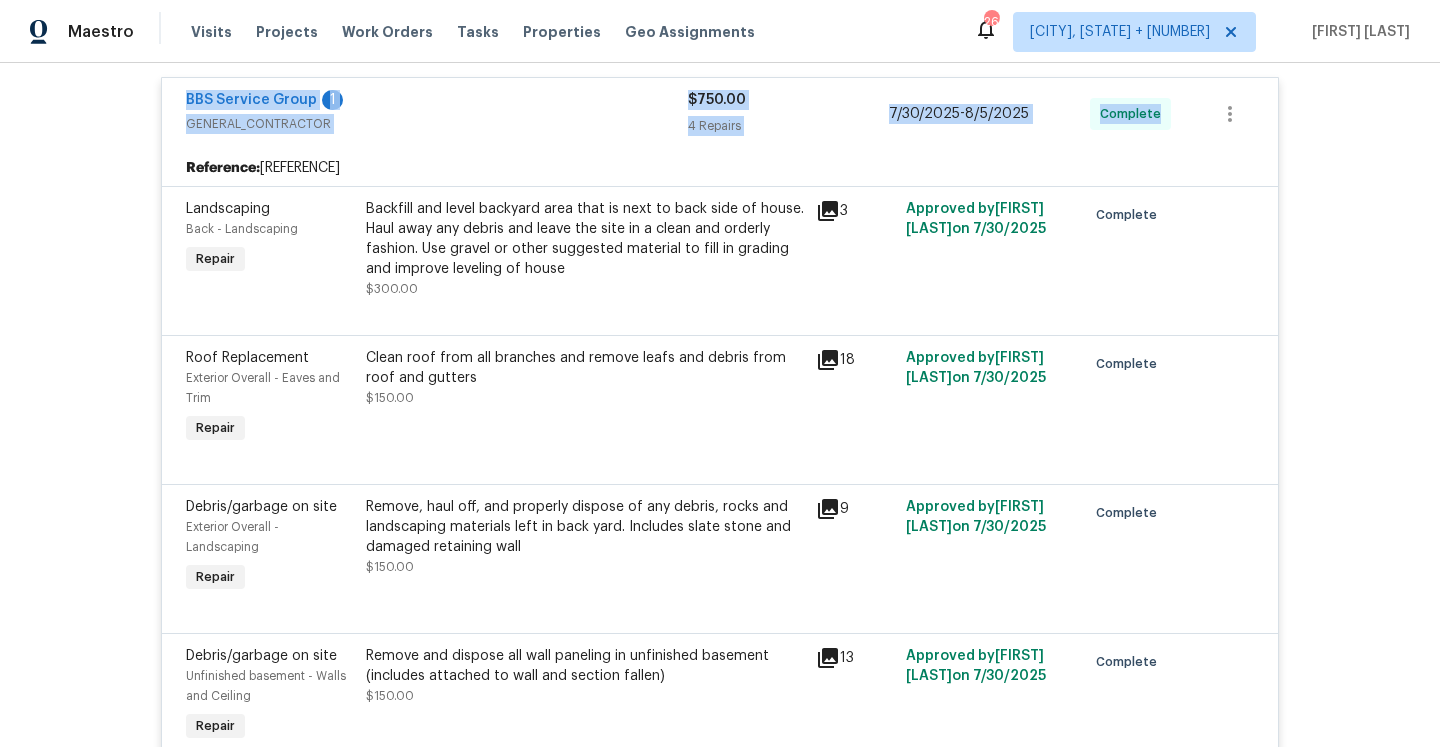 scroll, scrollTop: 108, scrollLeft: 0, axis: vertical 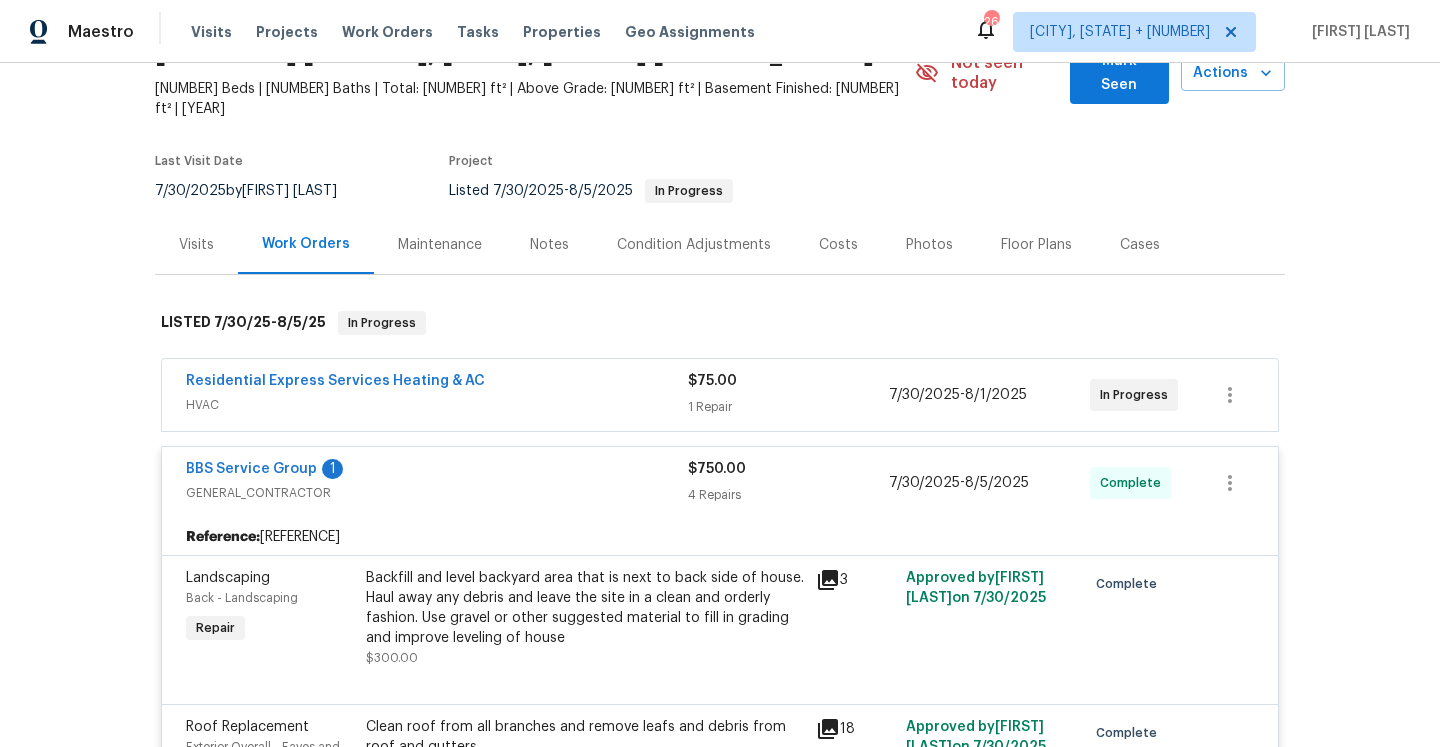 click on "Back to all projects [NUMBER] [STREET], [CITY], [STATE] [POSTAL_CODE] [NUMBER] Beds | [NUMBER] Baths | Total: [NUMBER] ft² | Above Grade: [NUMBER] ft² | Basement Finished: [NUMBER] ft² | [YEAR] Not seen today Mark Seen Actions Last Visit Date [DATE]  by  [FIRST] [LAST]   Project Listed   [DATE]  -  [DATE] In Progress Visits Work Orders Maintenance Notes Condition Adjustments Costs Photos Floor Plans Cases LISTED   [DATE]  -  [DATE] In Progress Residential Express Services Heating & AC HVAC $[PRICE] [NUMBER] Repair [DATE]  -  [DATE] In Progress BBS Service Group [NUMBER] GENERAL_CONTRACTOR $[PRICE] [NUMBER] Repairs [DATE]  -  [DATE] Complete Reference:  [REFERENCE] Landscaping Back - Landscaping Repair Backfill and level backyard area that is next to back side of house. Haul away any debris and leave the site in a clean and orderly fashion. Use gravel or other suggested material to fill in grading and improve leveling of house $[PRICE]   [NUMBER] Approved by  [FIRST] [LAST]  on   [DATE] Complete Roof Replacement Repair $[PRICE]   [NUMBER]" at bounding box center (720, 405) 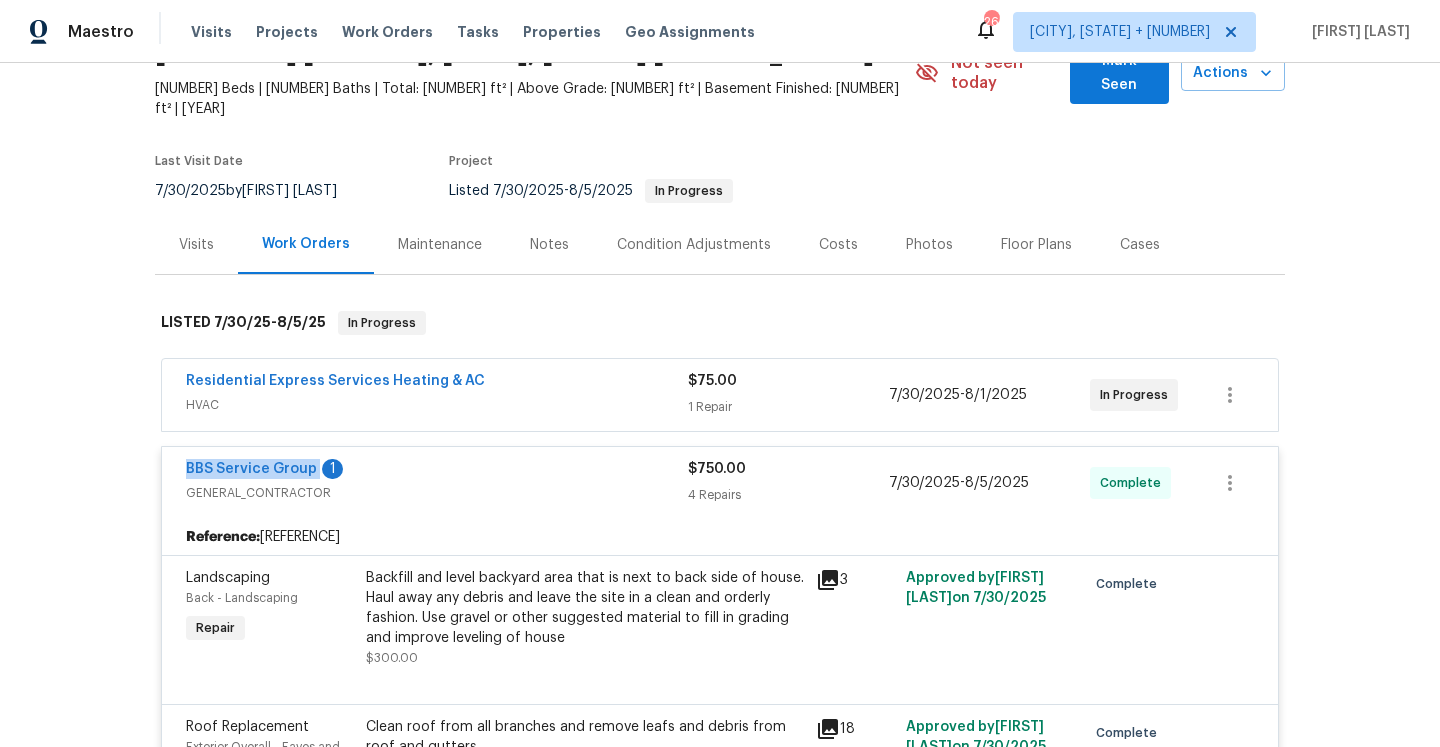 drag, startPoint x: 175, startPoint y: 452, endPoint x: 316, endPoint y: 445, distance: 141.17365 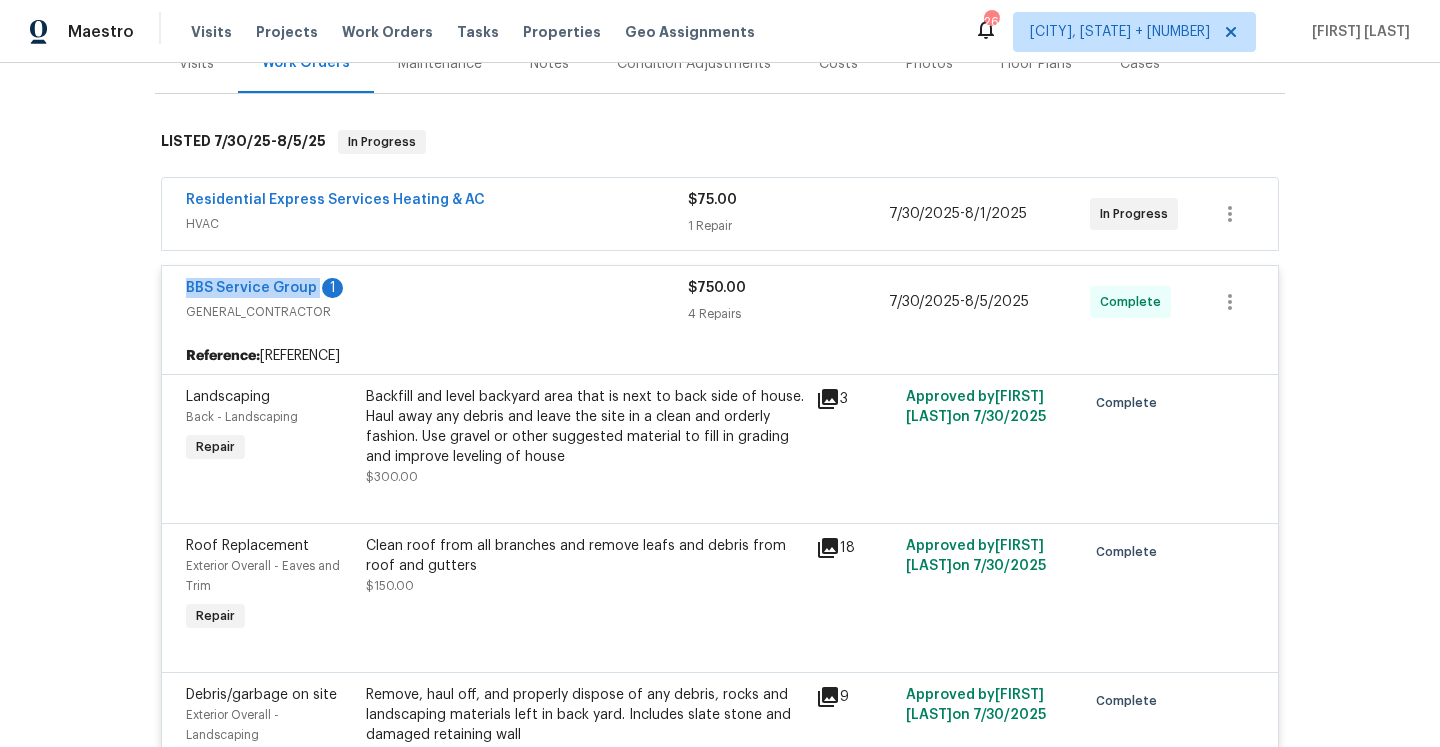 scroll, scrollTop: 279, scrollLeft: 0, axis: vertical 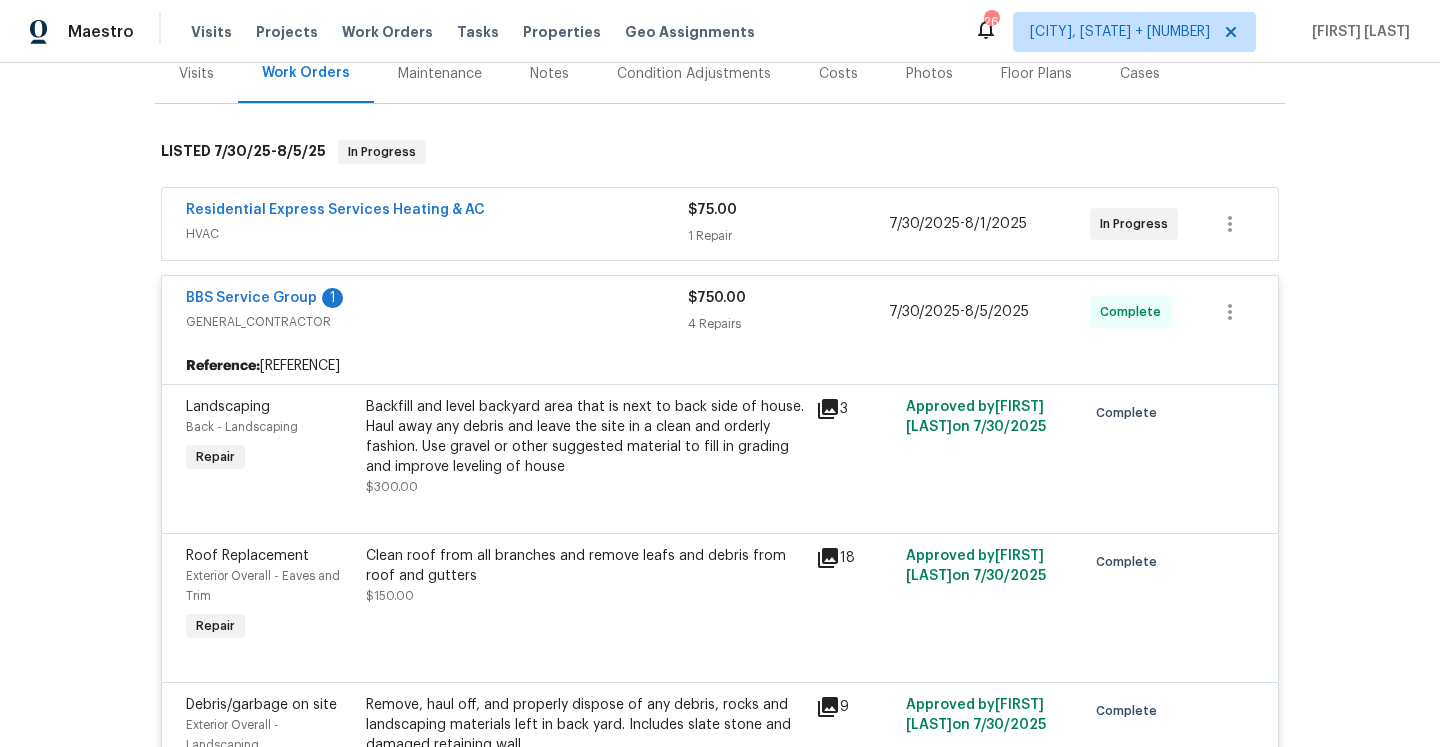 click on "GENERAL_CONTRACTOR" at bounding box center [437, 322] 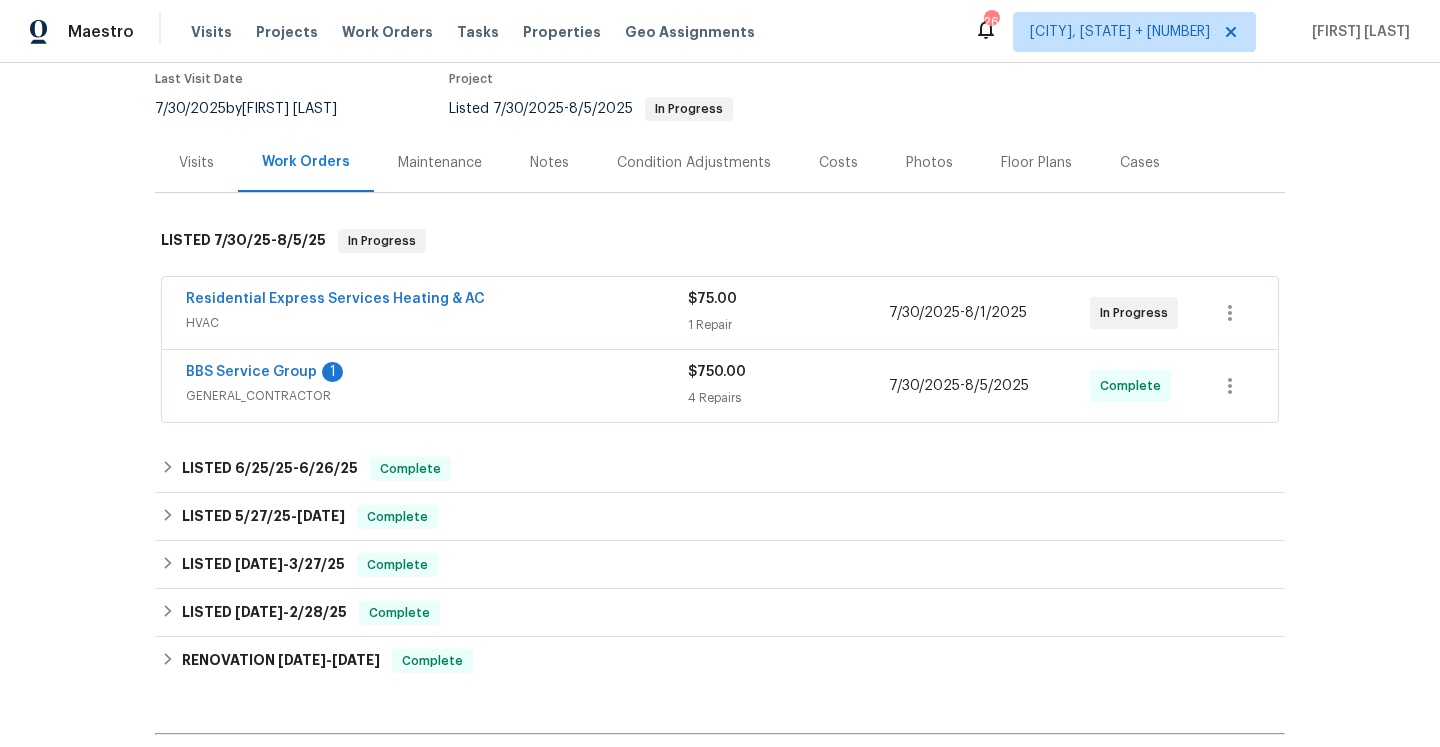 scroll, scrollTop: 157, scrollLeft: 0, axis: vertical 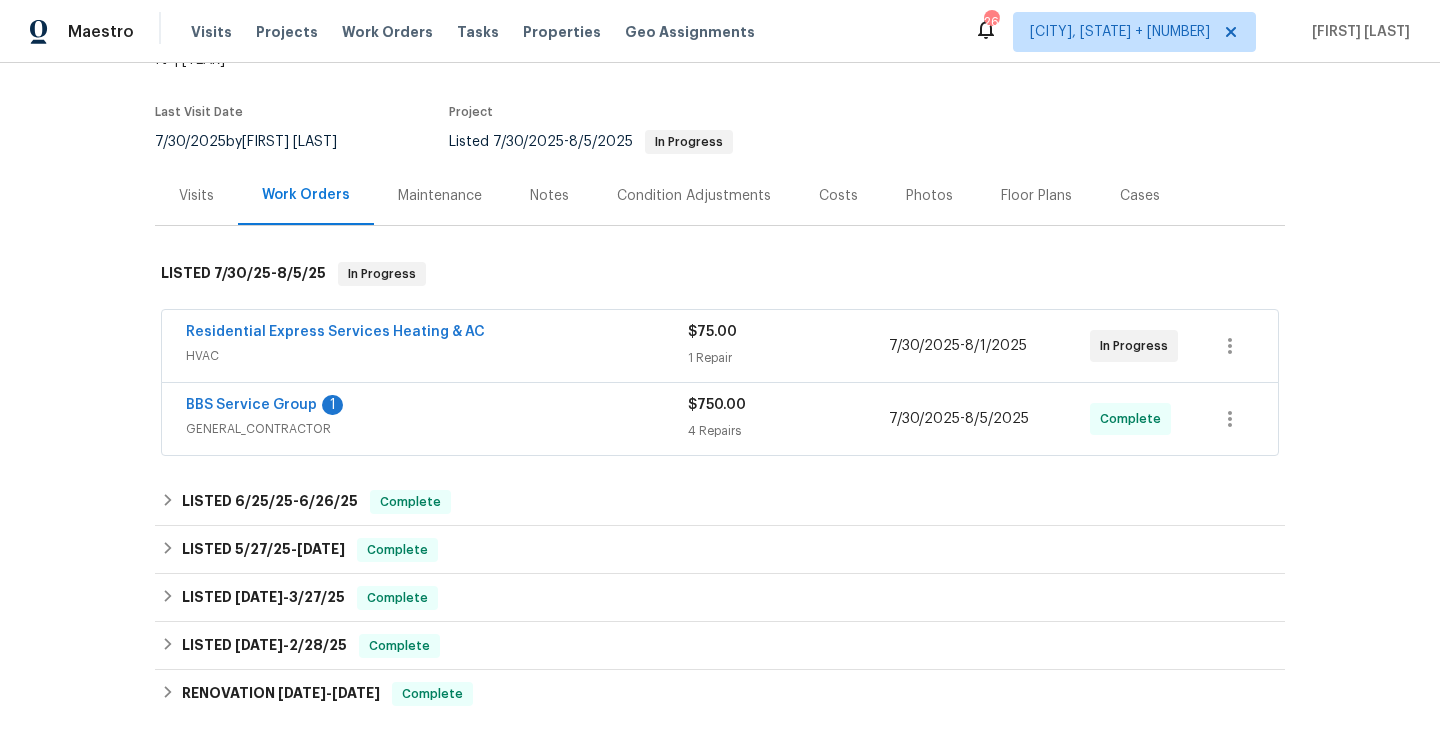 click on "Visits" at bounding box center [196, 195] 